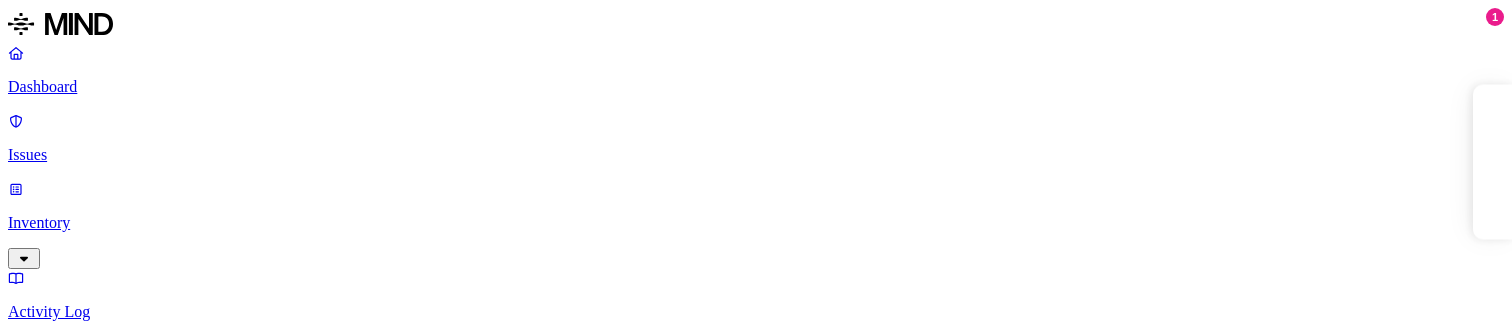 scroll, scrollTop: 0, scrollLeft: 0, axis: both 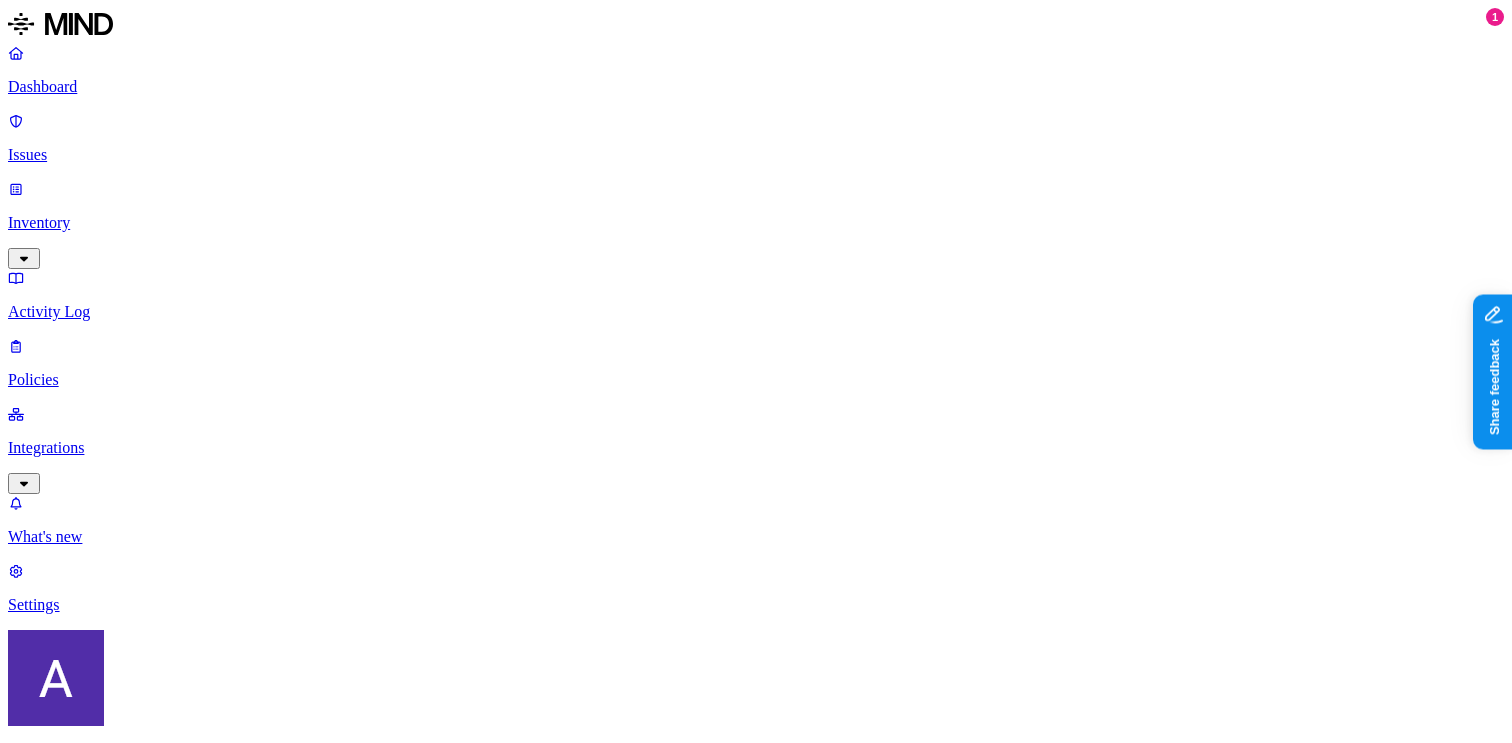 click 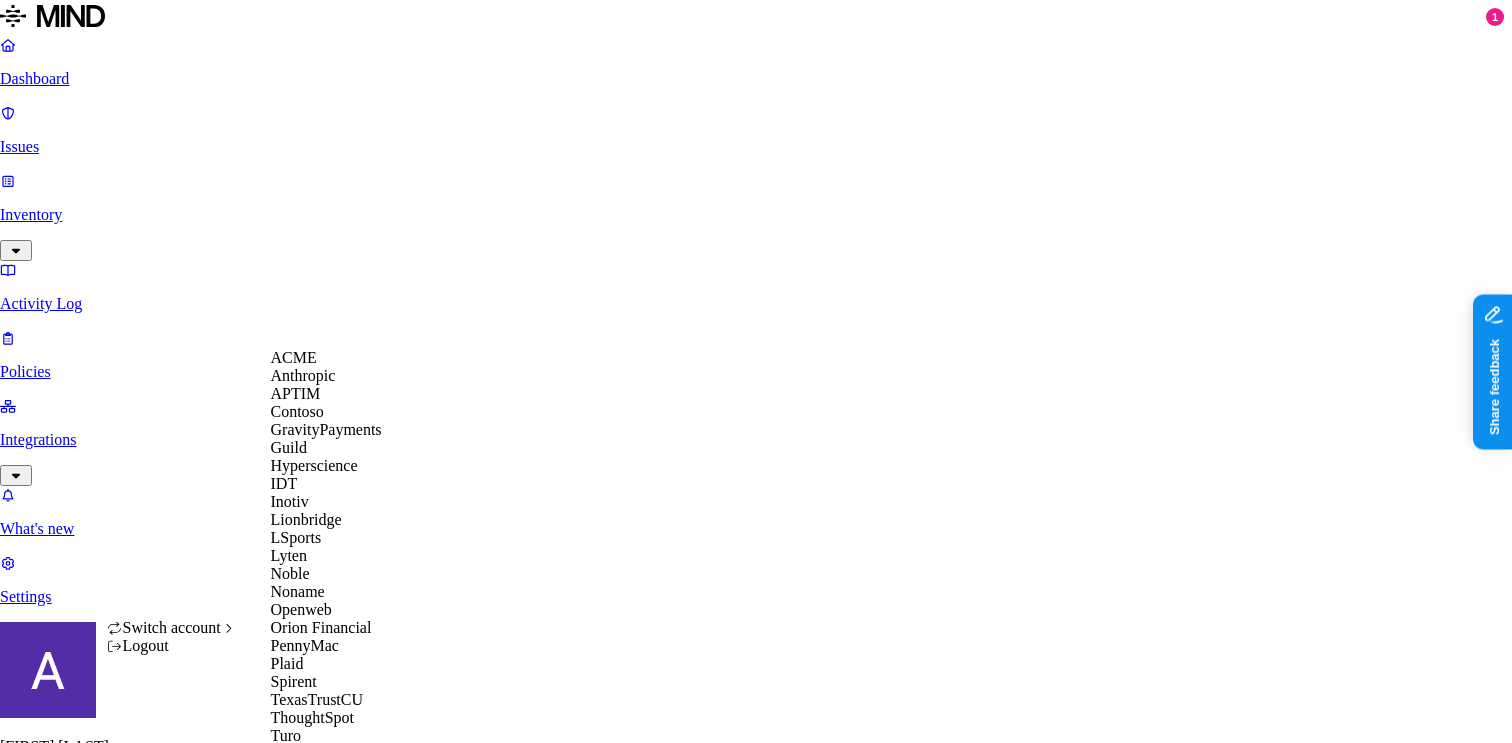 click on "APTIM" at bounding box center (296, 393) 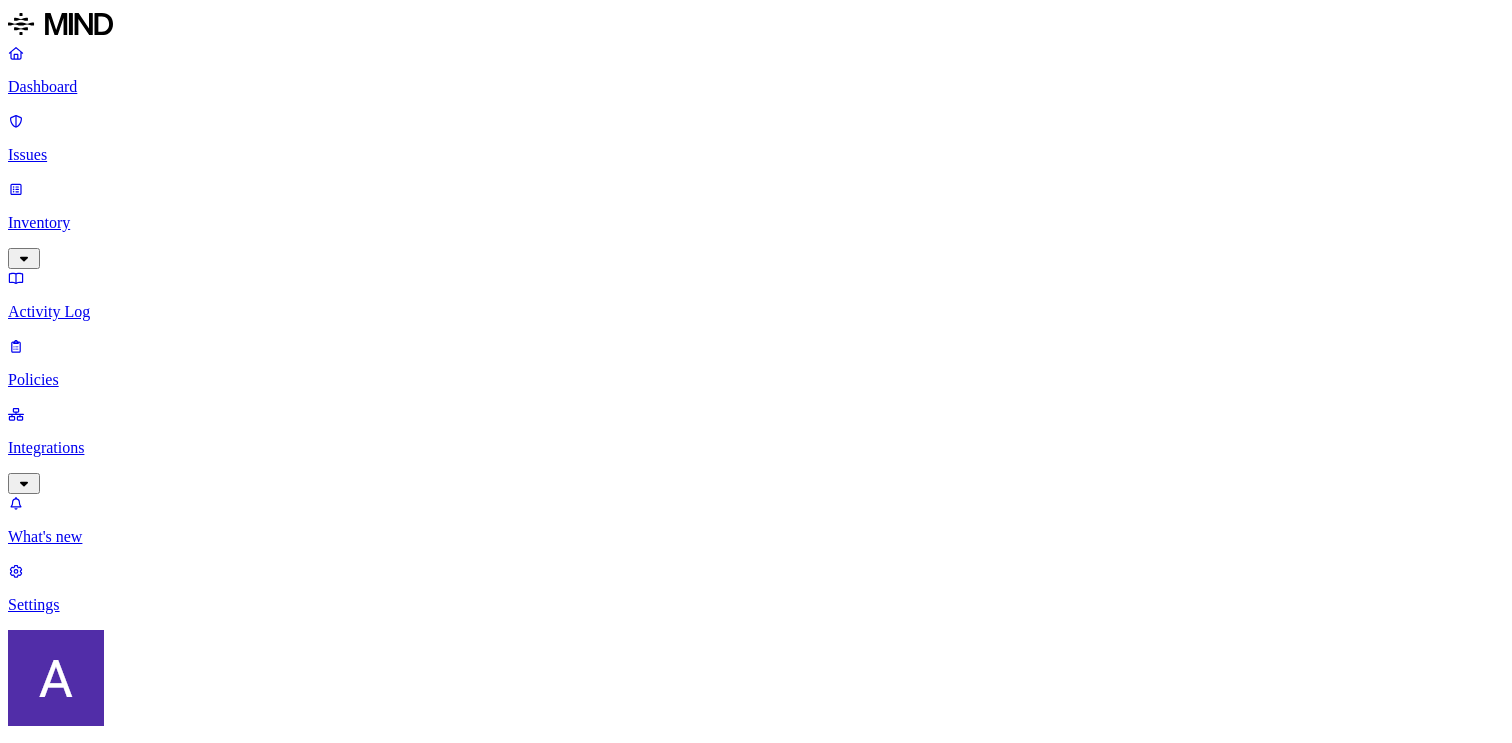 scroll, scrollTop: 0, scrollLeft: 0, axis: both 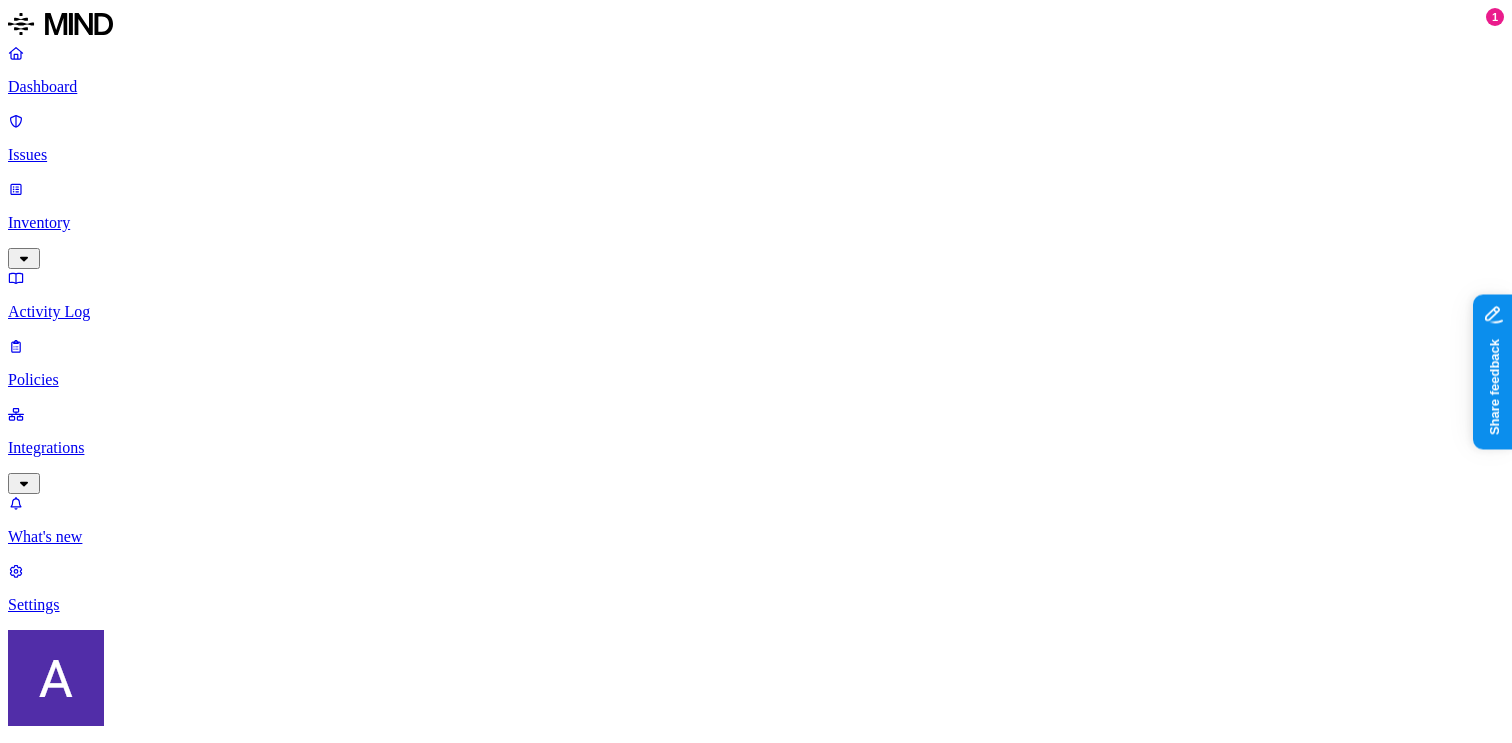 click 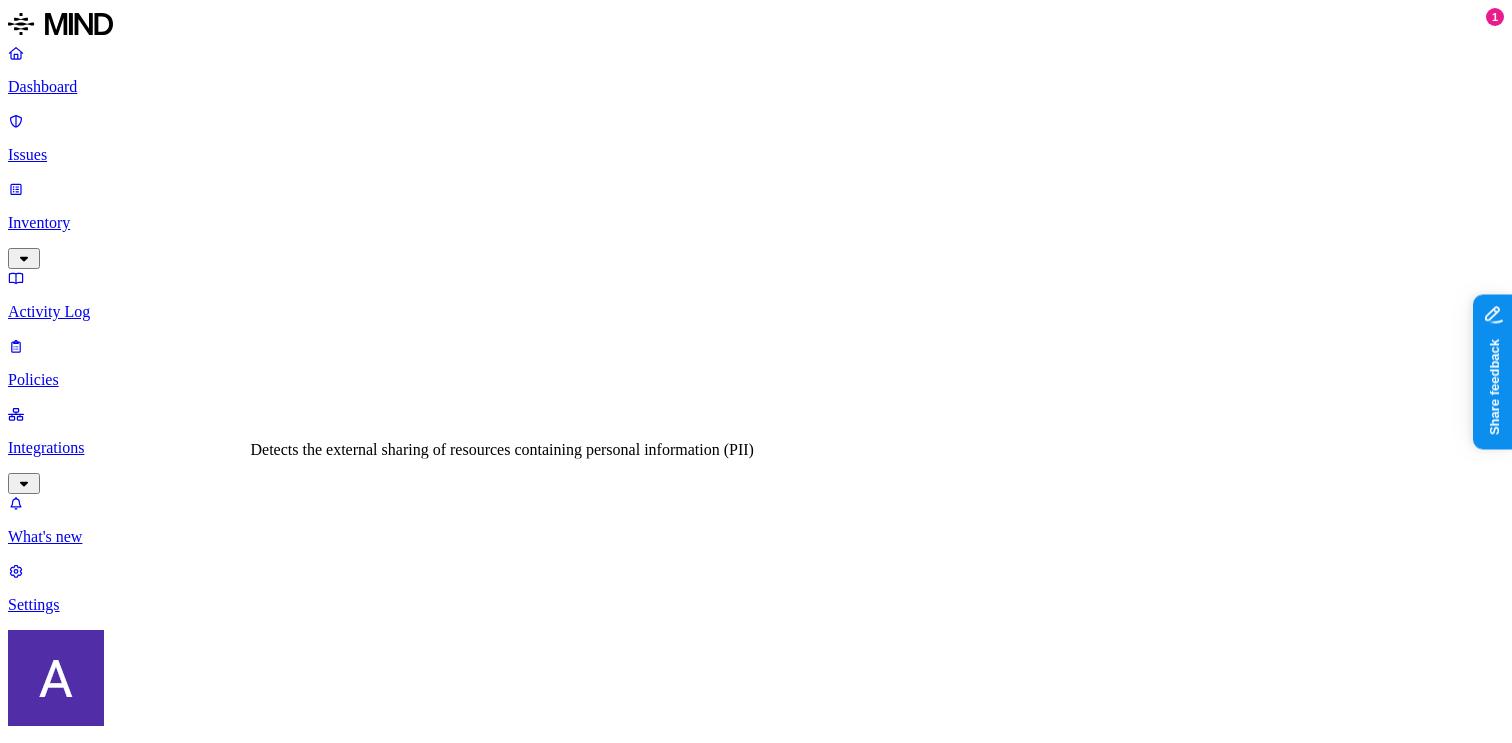 click on "PII data shared with external user" at bounding box center (208, 1636) 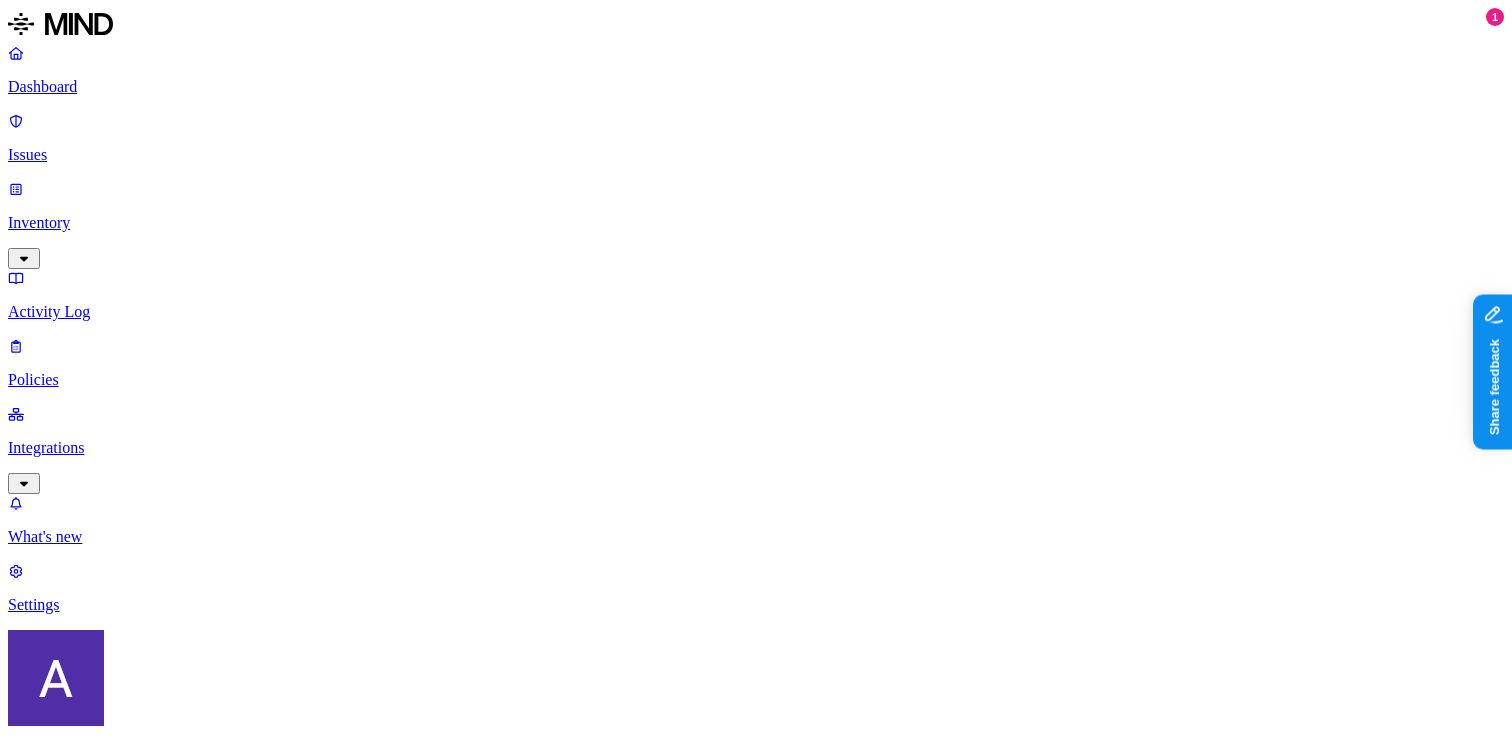 click 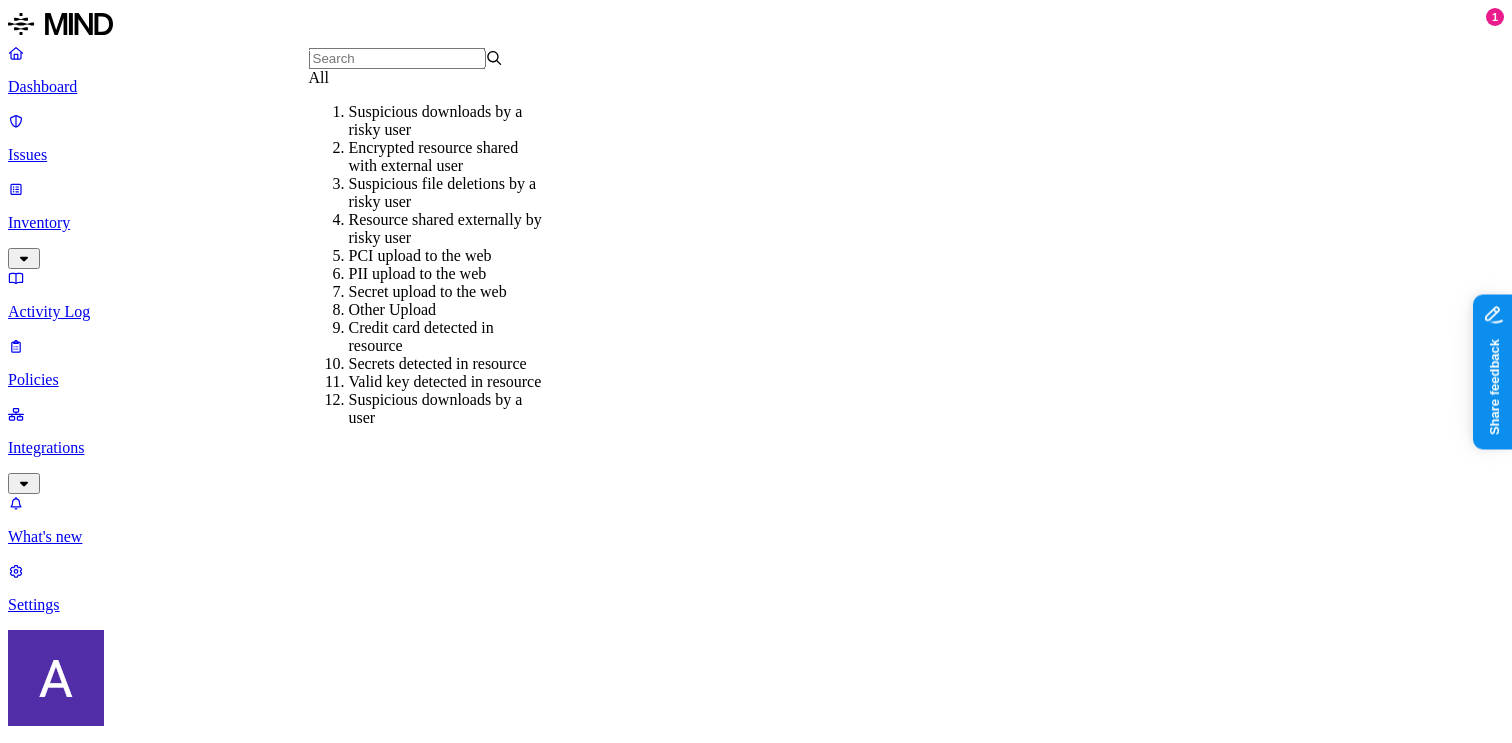 click on "Issues: PII data shared with external user" at bounding box center [756, 924] 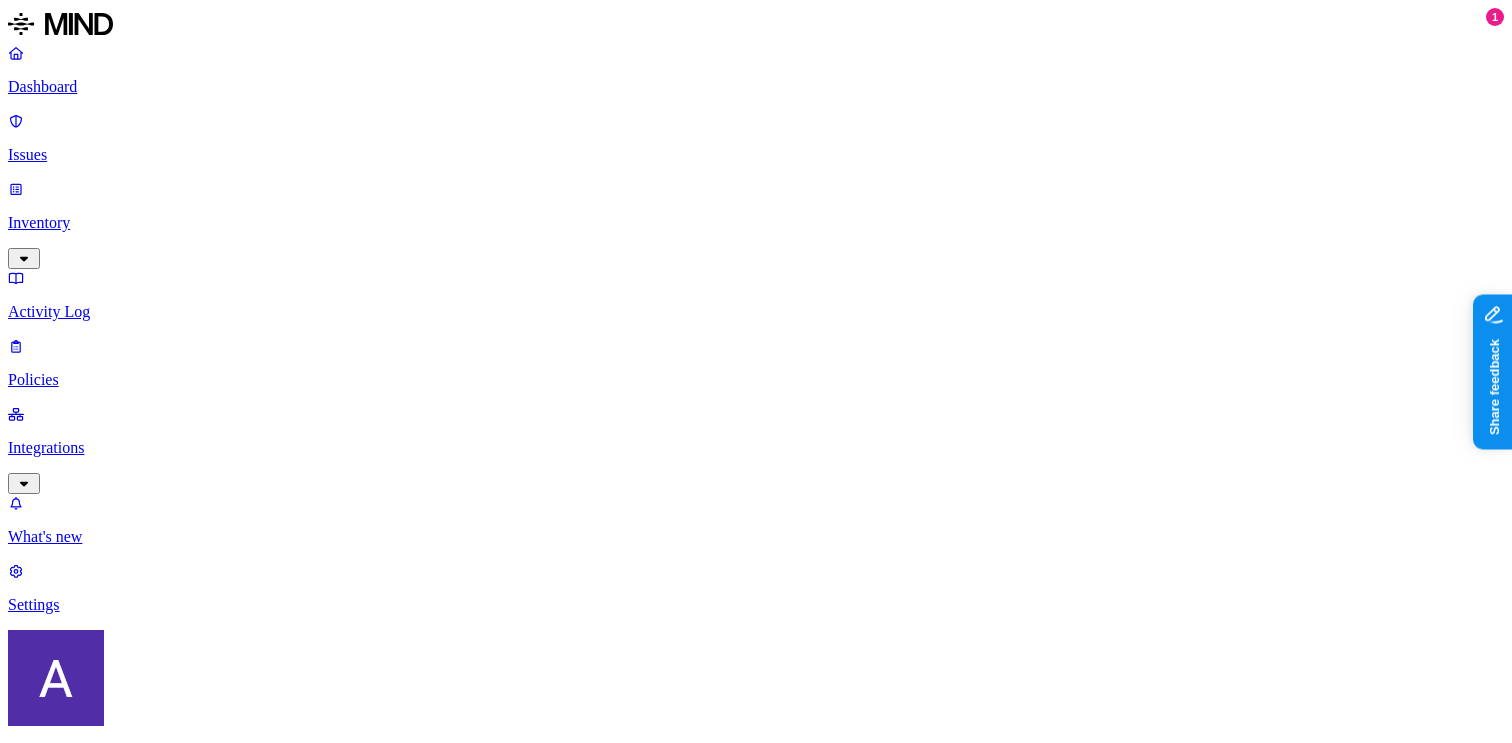 click 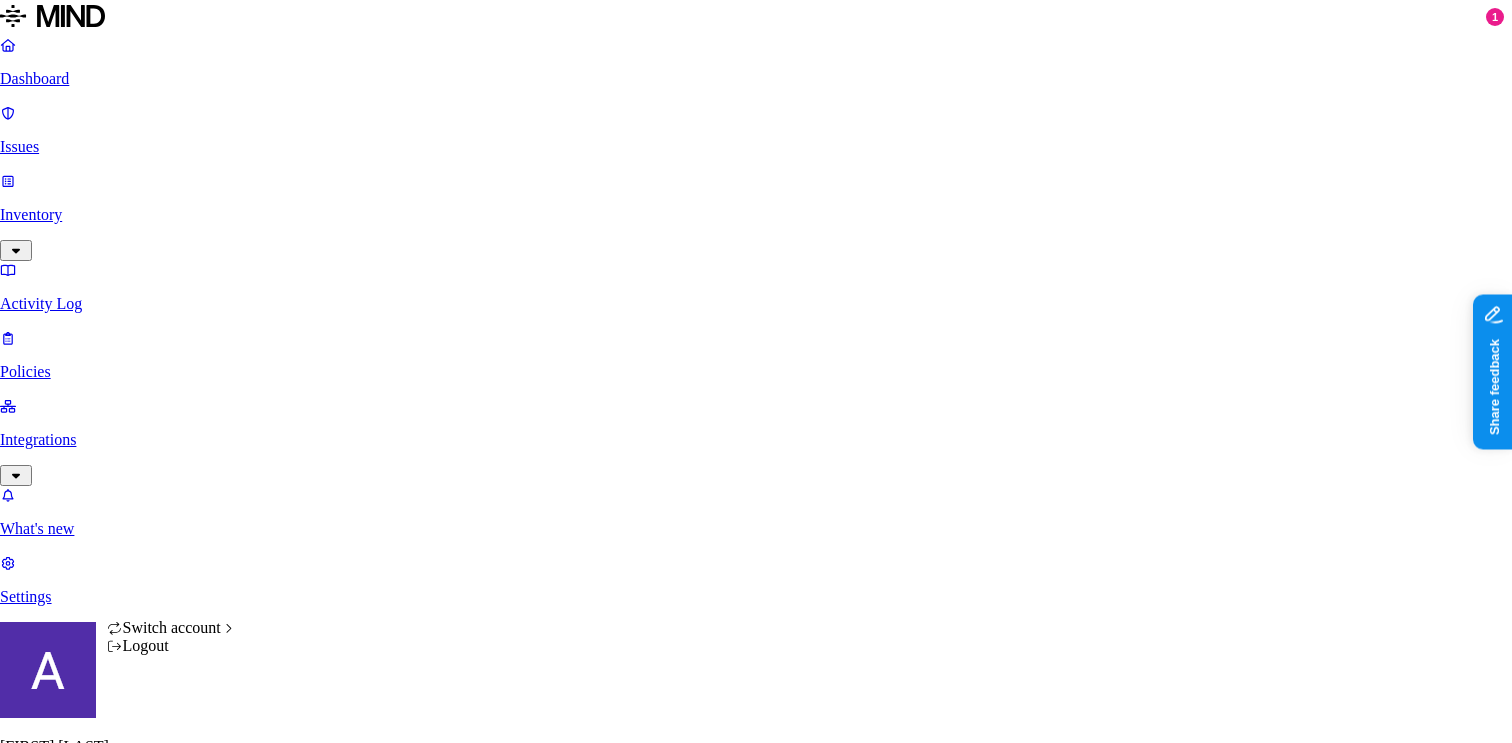 click on "Dashboard Issues Inventory Activity Log Policies Integrations What's new 1 Settings Avigail Bronznick APTIM Policies Create Policy Environment Severity Risk category 20 Rules Active Name Environment Active issues Risk category Secret shared with external user Cloud 18 Exposure CUI shared with external user Cloud 851 Exposure Valid key detected in resource Cloud 81 Exposure SSN shared with external user Cloud 30 Exposure Credit card number shared with external user Cloud 1 Exposure Suspicious downloads by a risky user Cloud 0 Insider threat Suspicious file deletions by a risky user Cloud 0 Insider threat Resource shared externally by risky user Cloud 0 Exposure SSN detected in resource Cloud 7583 Exposure Suspicious downloads of sensitive data by a user Cloud 92 Insider threat Other Upload Endpoint 0 Exfiltration PII data shared with external user Cloud 26301 Exposure Suspicious downloads by a user Cloud 499 Insider threat Suspicious file deletions by a user Cloud 374 Insider threat Endpoint 0 0 0 0" at bounding box center [756, 1068] 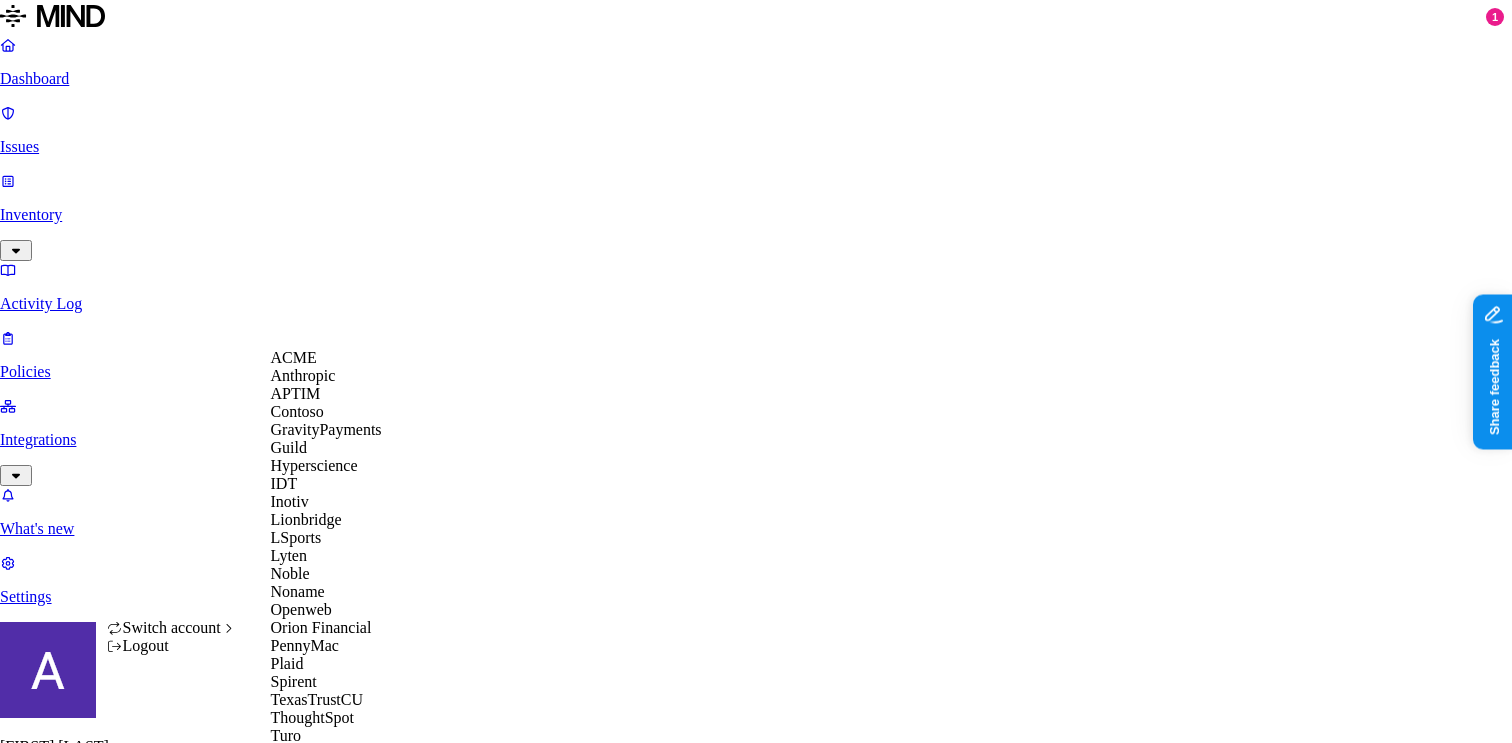 click on "Switch account" at bounding box center (172, 627) 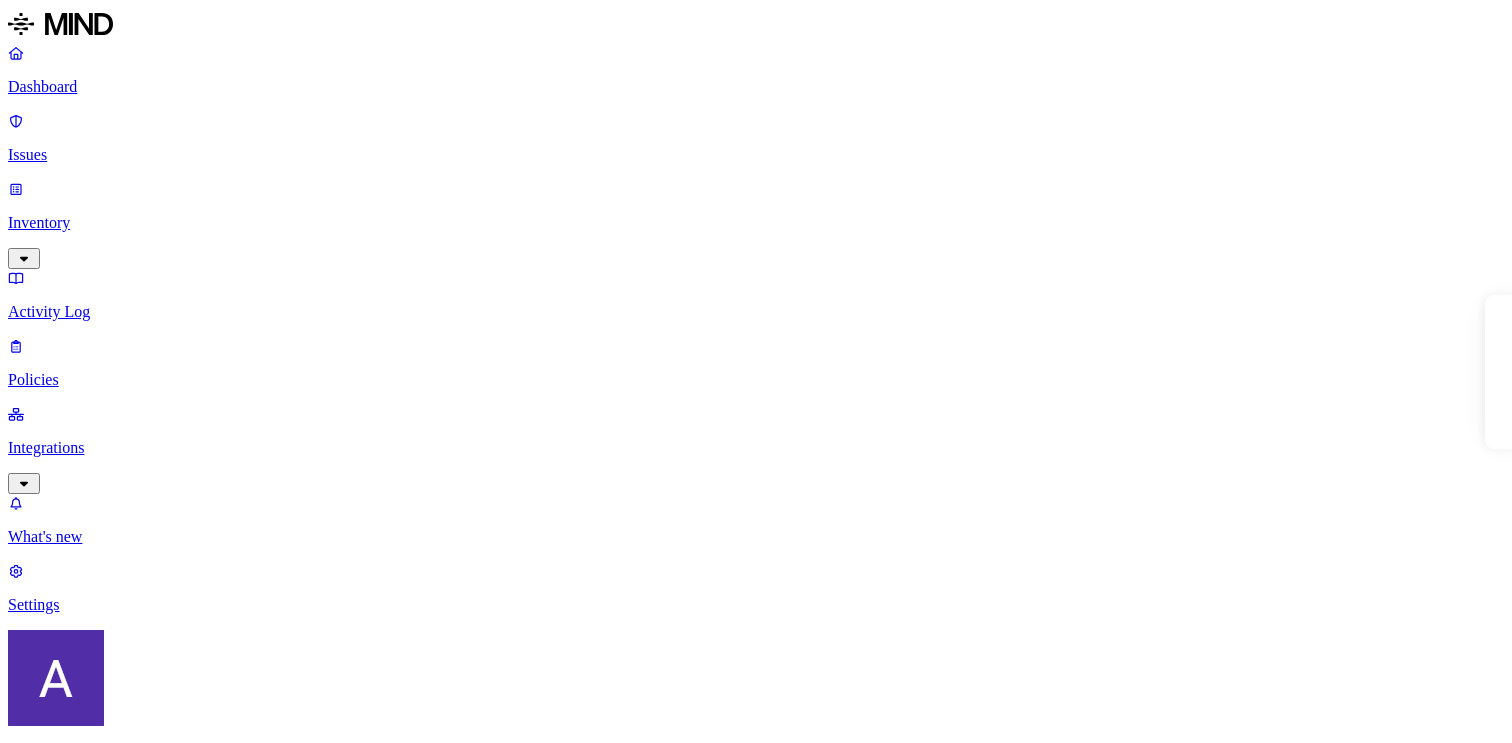 scroll, scrollTop: 0, scrollLeft: 0, axis: both 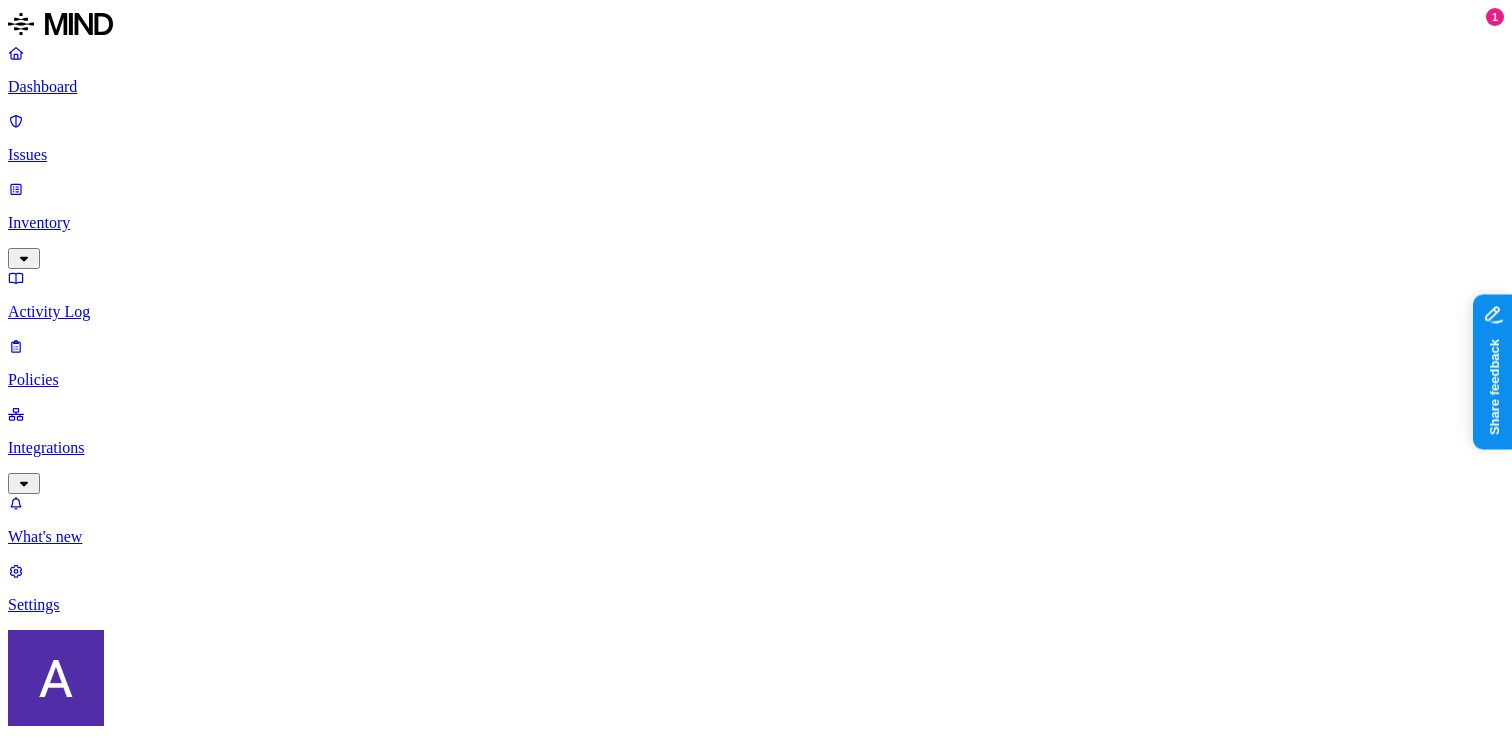 click on "Create Policy" at bounding box center (63, 912) 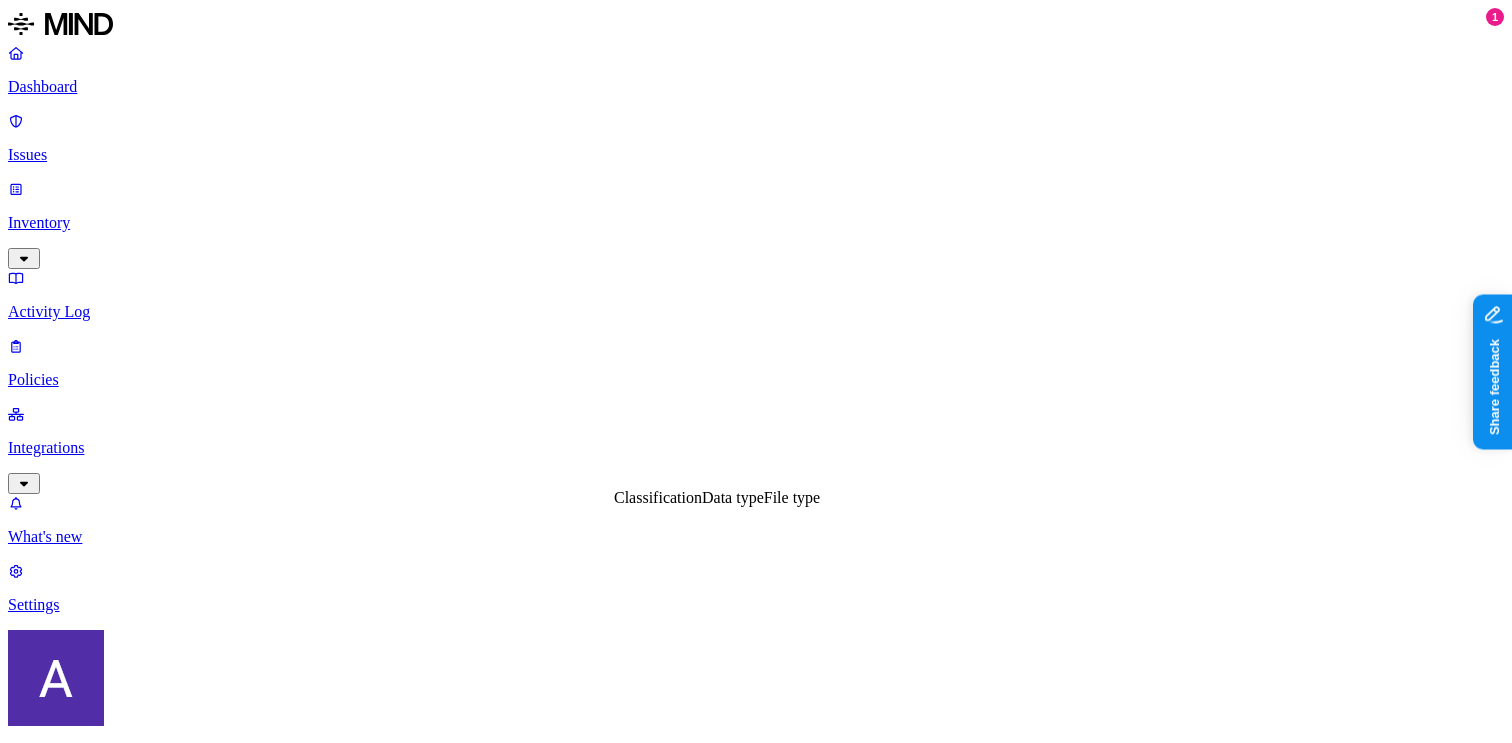 click on "Data type" at bounding box center (733, 497) 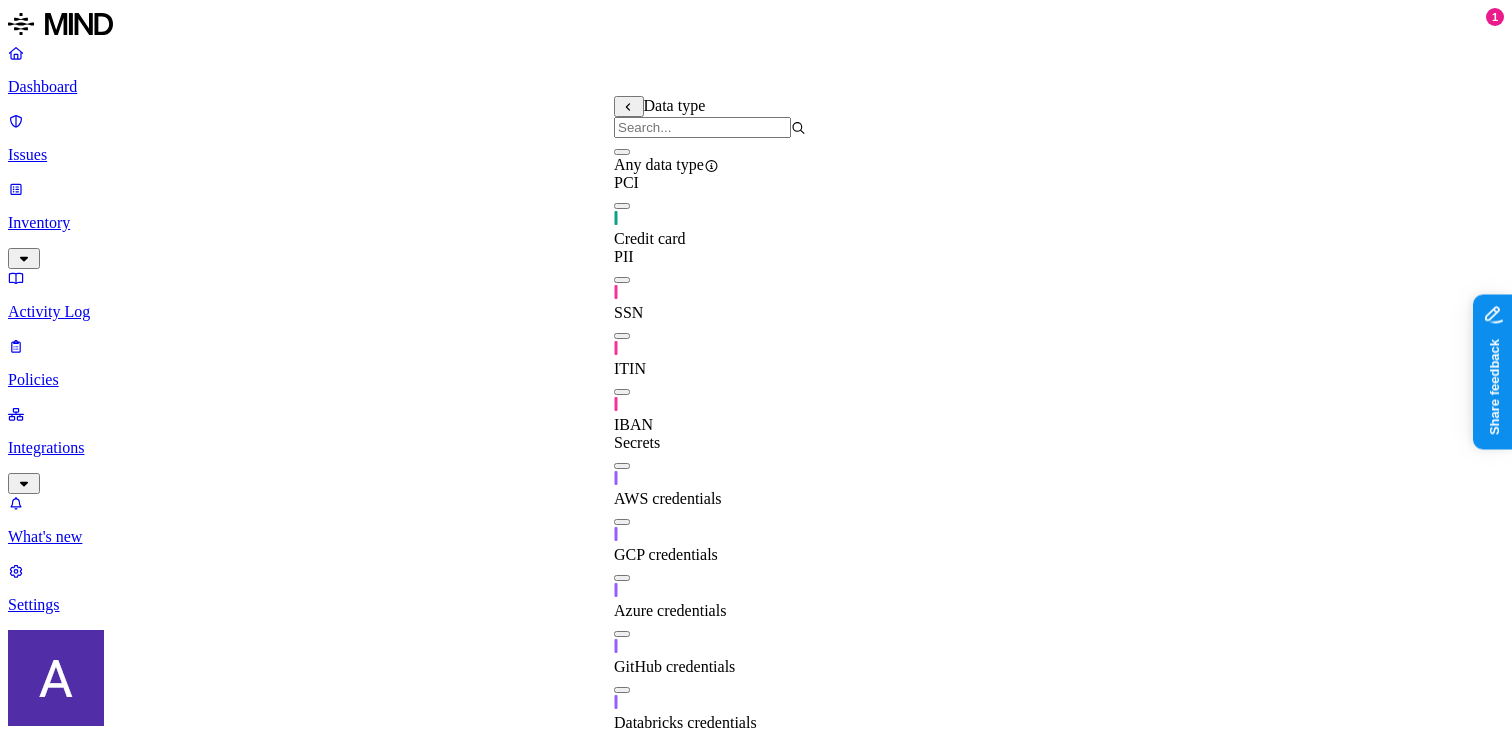 click on "ITIN" at bounding box center (710, 350) 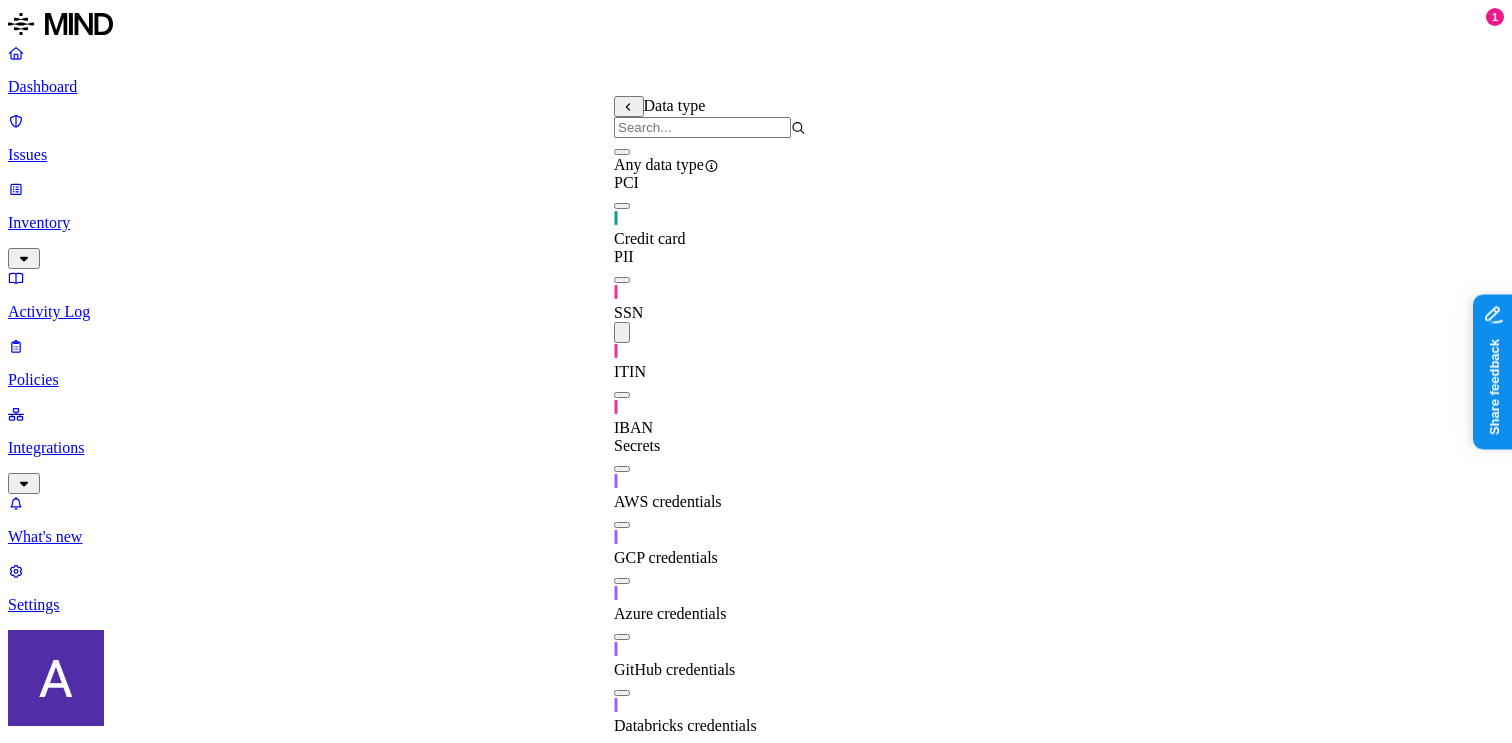 click 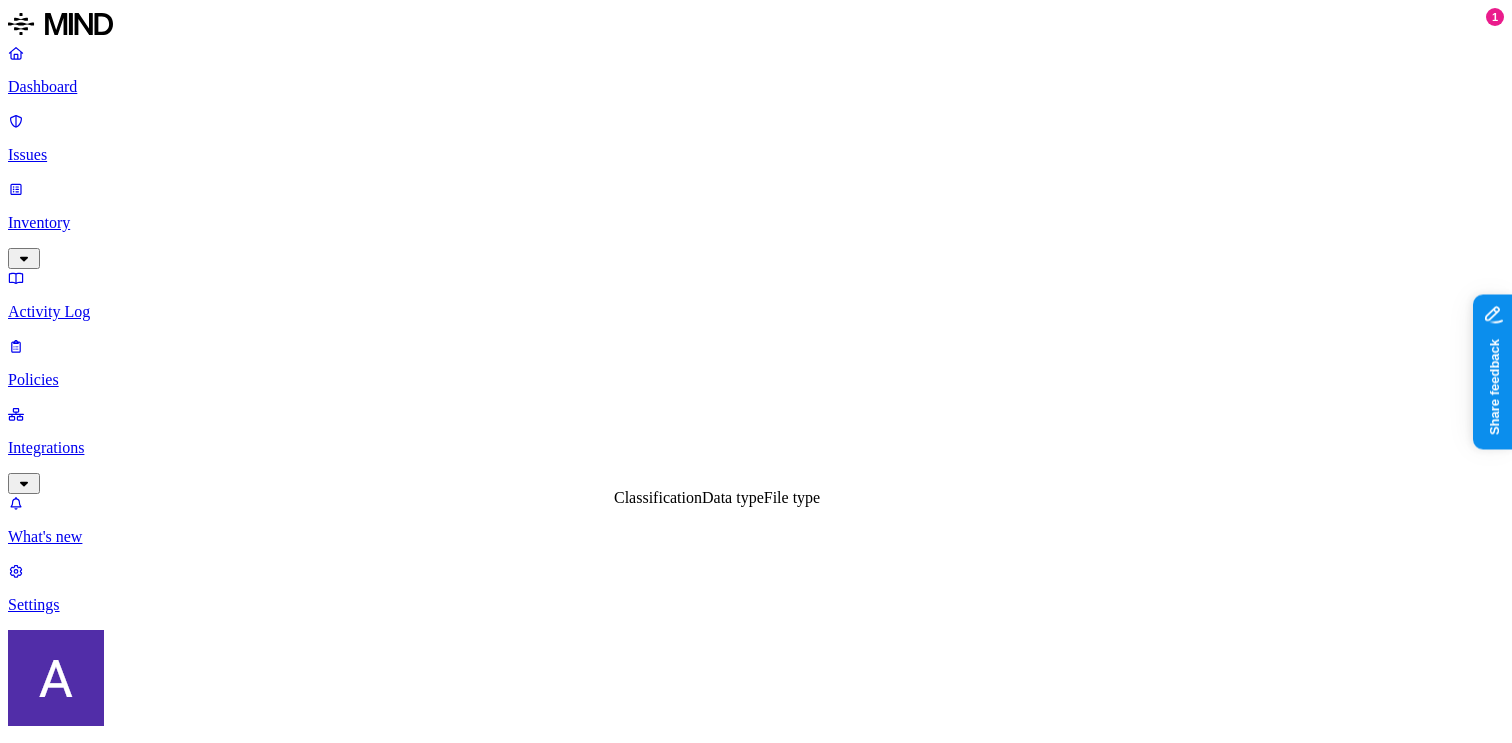 click on "Classification" at bounding box center (658, 497) 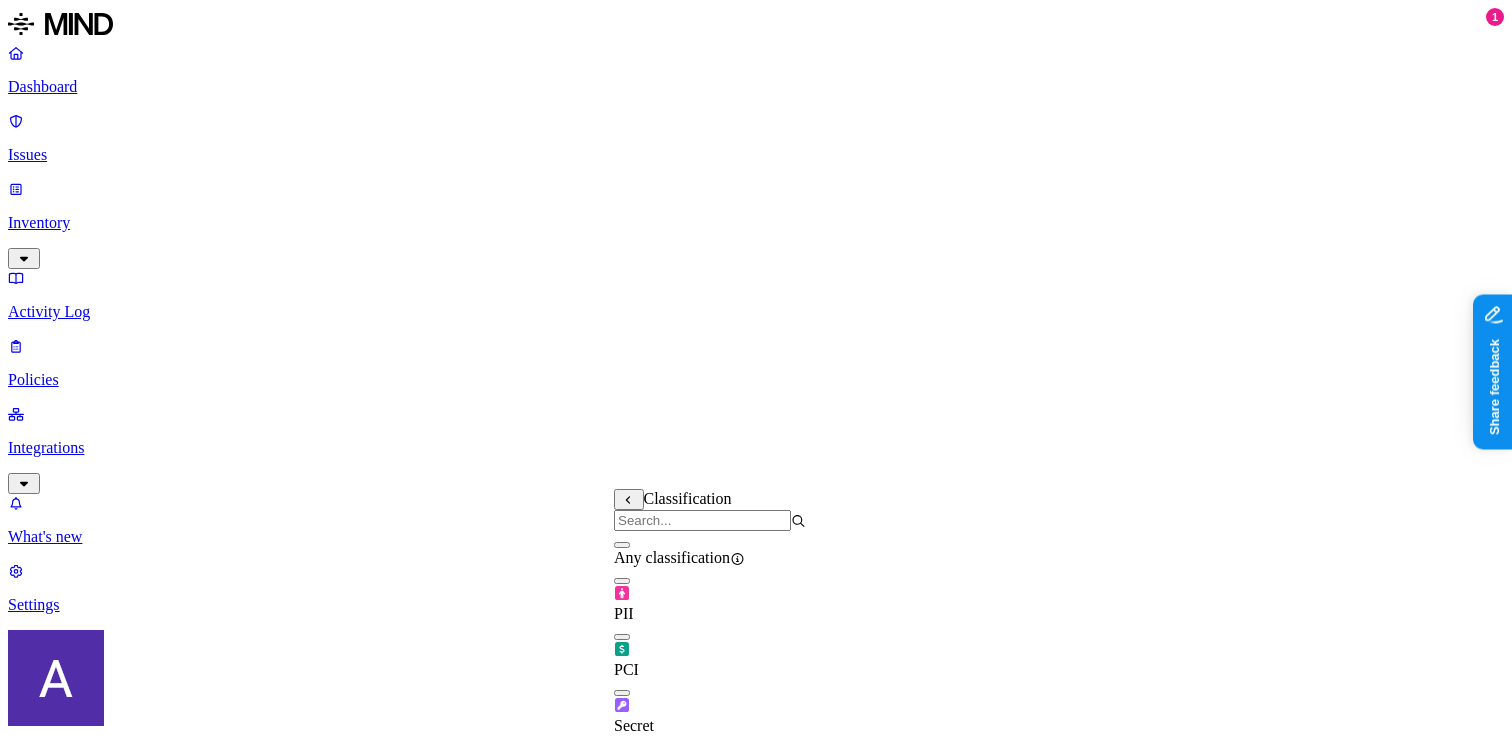 click on "PII" at bounding box center [710, 604] 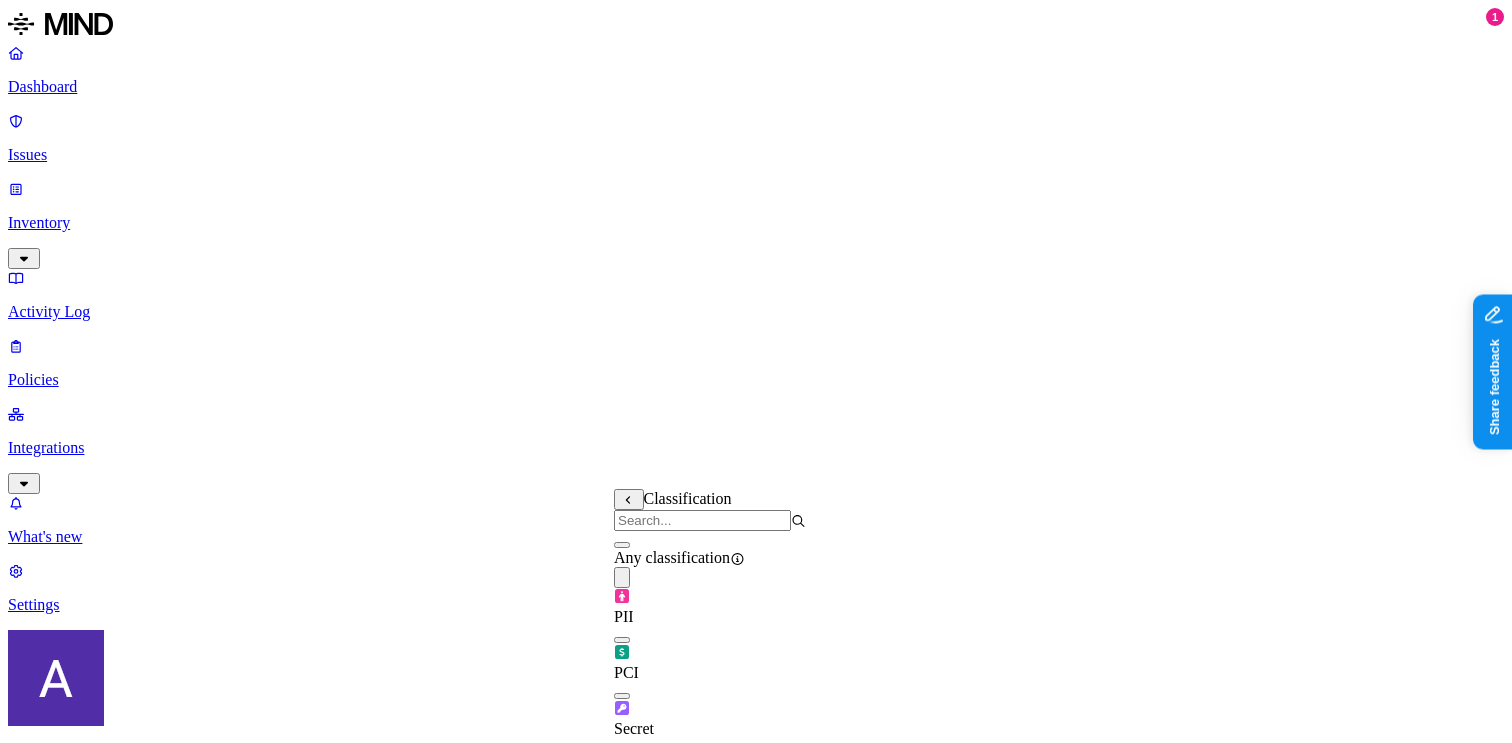 click on "PCI" at bounding box center (626, 672) 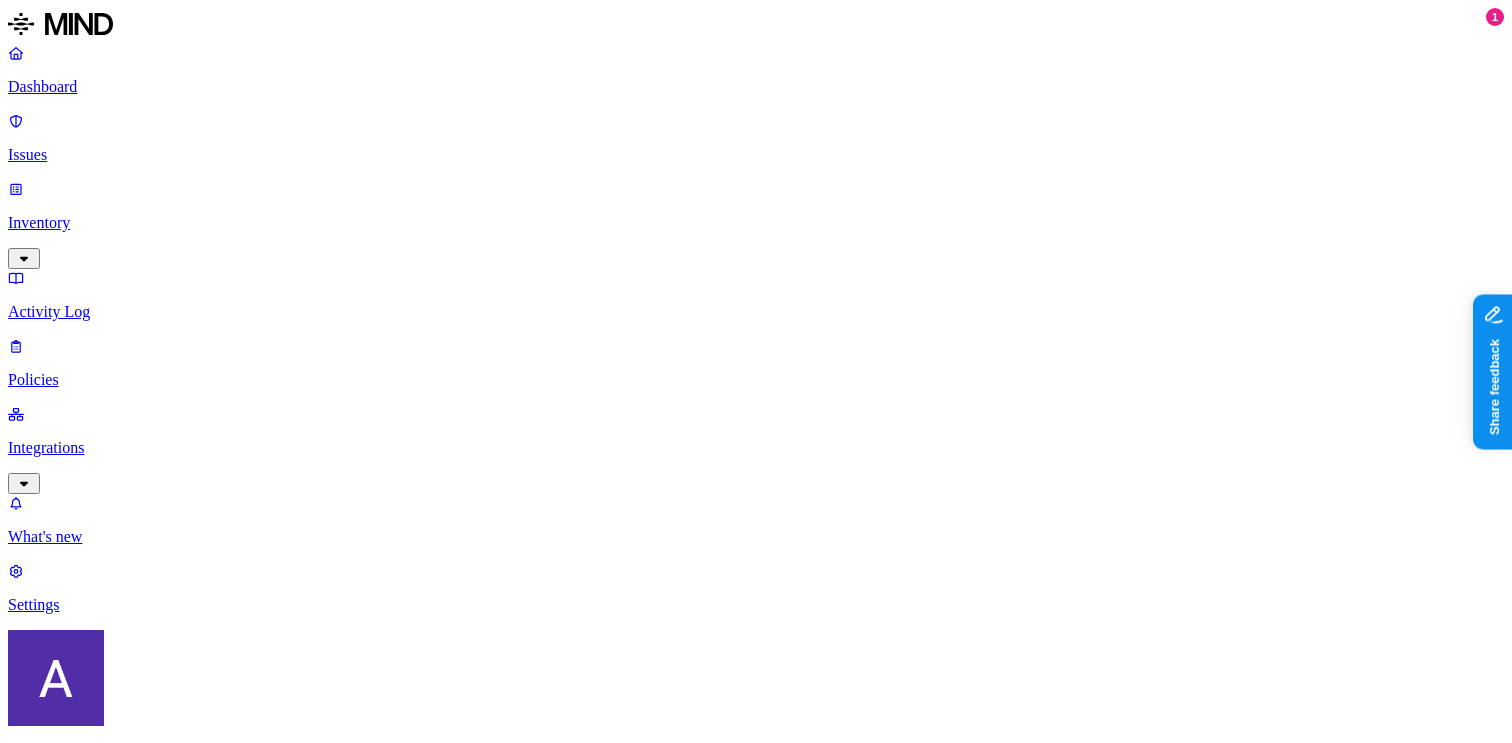 click on "DATA WHERE Classification is any of PCI, PII UPLOAD Anywhere BY USER Anyone" at bounding box center (756, 1571) 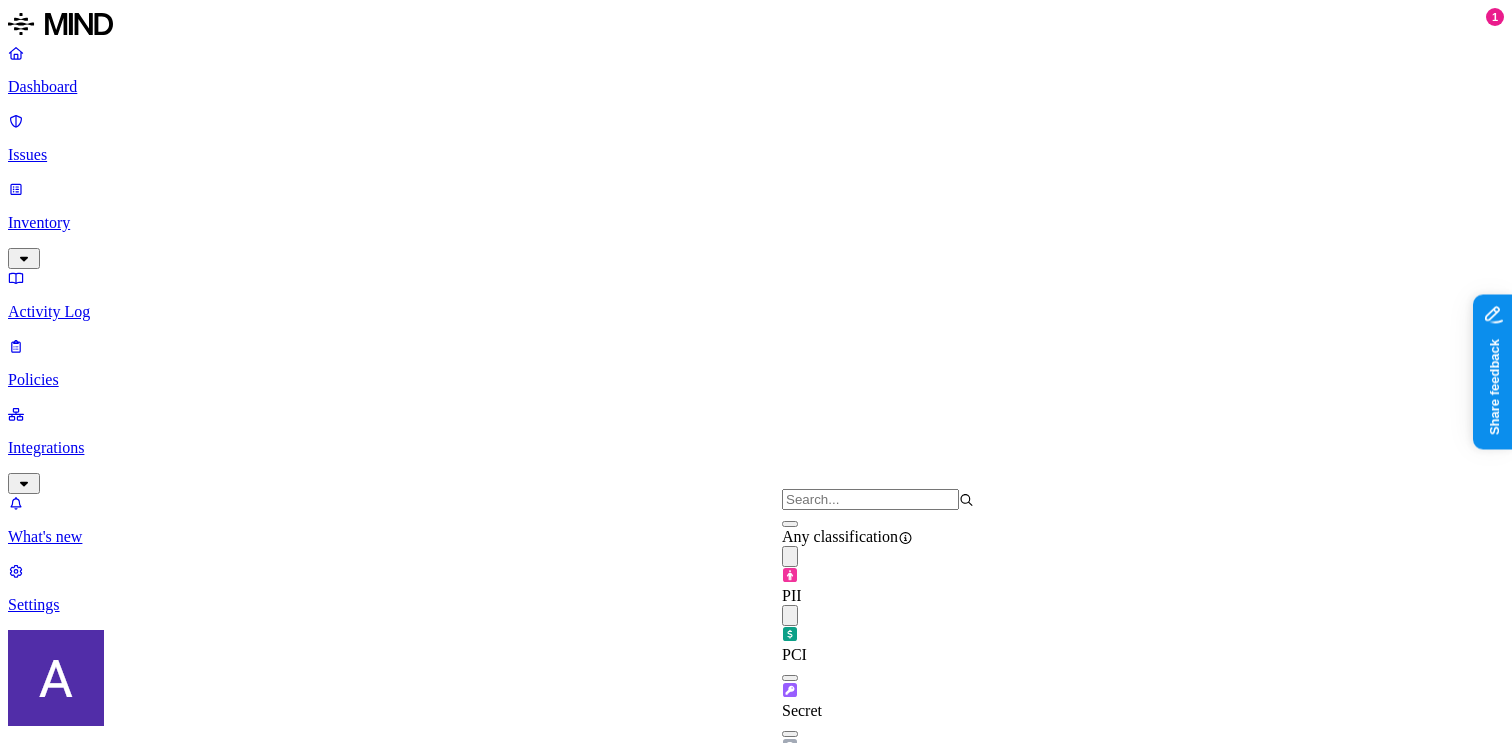 click on "Secret" at bounding box center (878, 692) 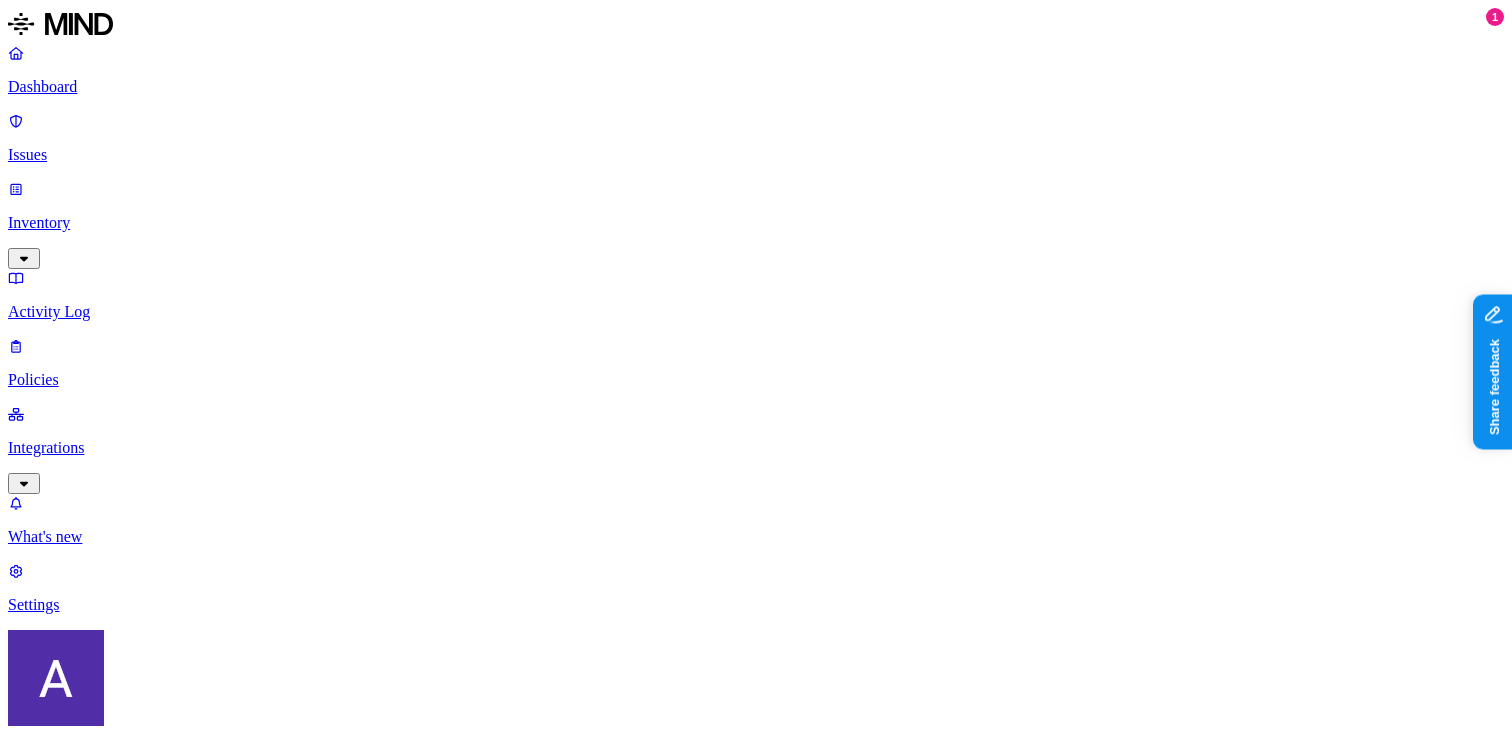 click on "New policy Policy name   Severity Select severity Low Medium High Critical   Description (Optional) Policy type Exfiltration Prevent sensitive data uploads Endpoint Exposure Detect sensitive data exposure Cloud Condition Define the data attributes, exfiltration destinations, and users that should trigger the policy.  By default, the policy will be triggered by any data uploaded to any destination by any user. For more details on condition guidelines, please refer to the   documentation DATA WHERE Classification is any of PCI, PII, Secret UPLOAD Anywhere BY USER Anyone Action Default action Default action for all users and groups who violate the policy. Block with override BlockDeny all uploads. Block with overrideDeny all uploads with an option to upload anyway. MonitorAllow uploads and create a new issue. AllowAllow all uploads. Exceptions You can add exceptions for specific users or groups. Exceptions are evaluated from the top. Add Exception Notifications Method None None Maya Raz prod-164.westus dadaa" at bounding box center [756, 1510] 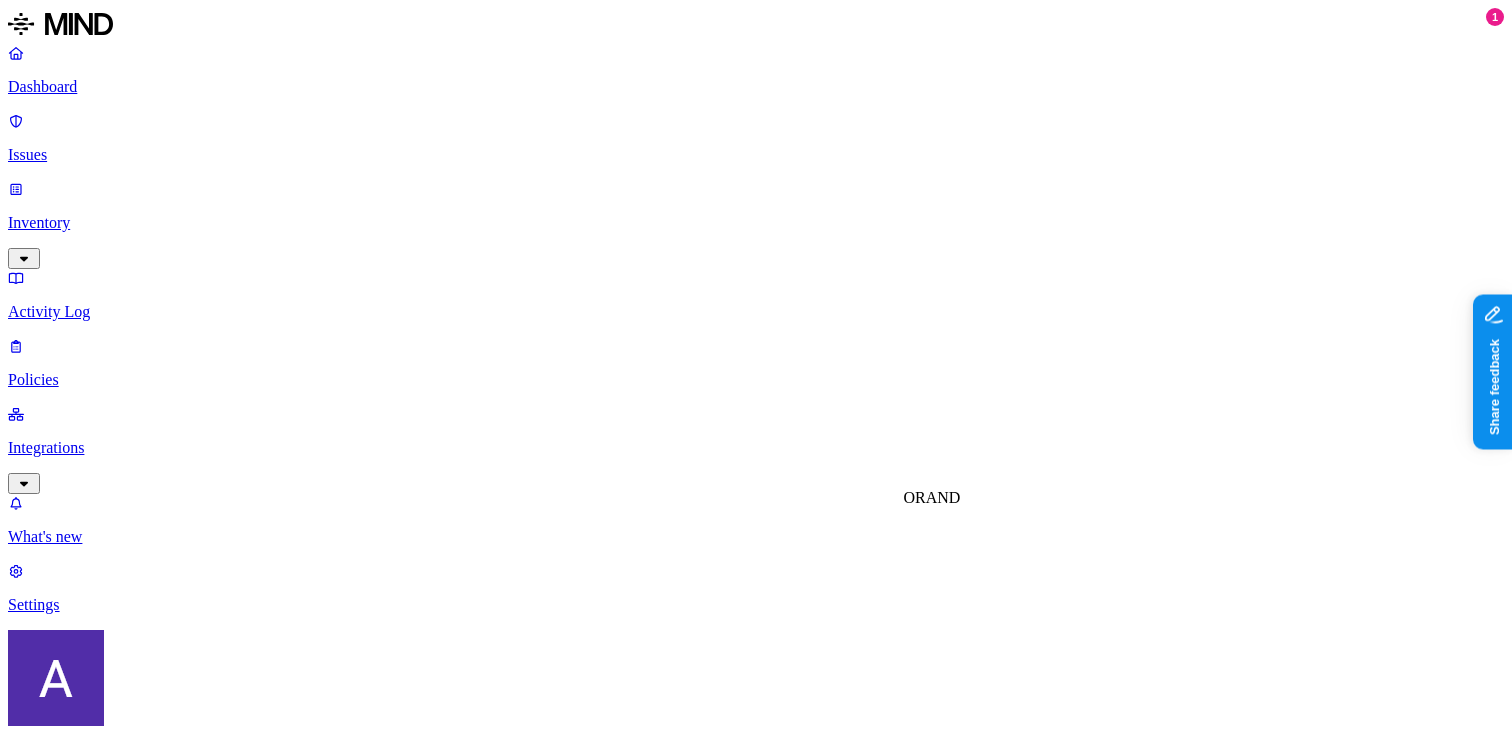 click on "OR" at bounding box center (915, 497) 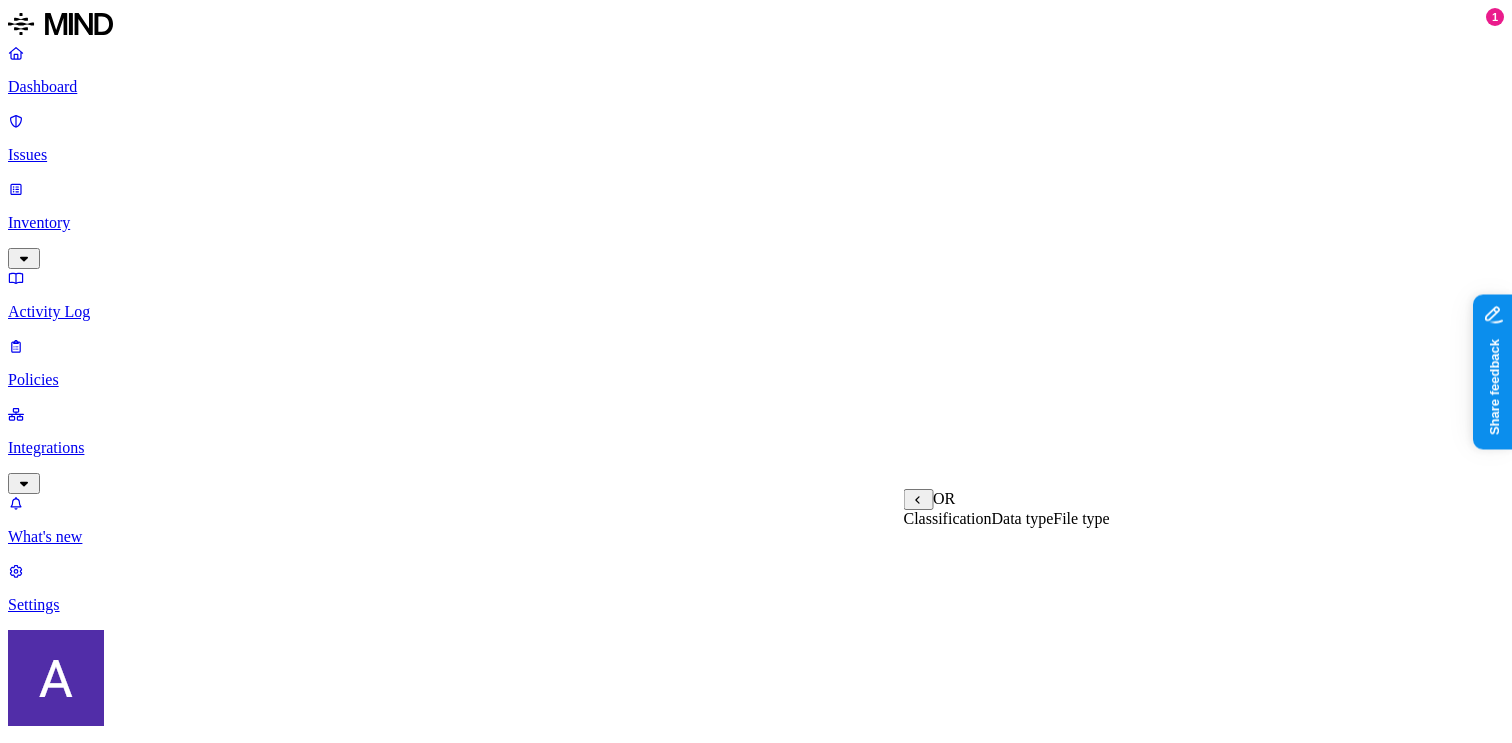 click on "Classification" at bounding box center [948, 518] 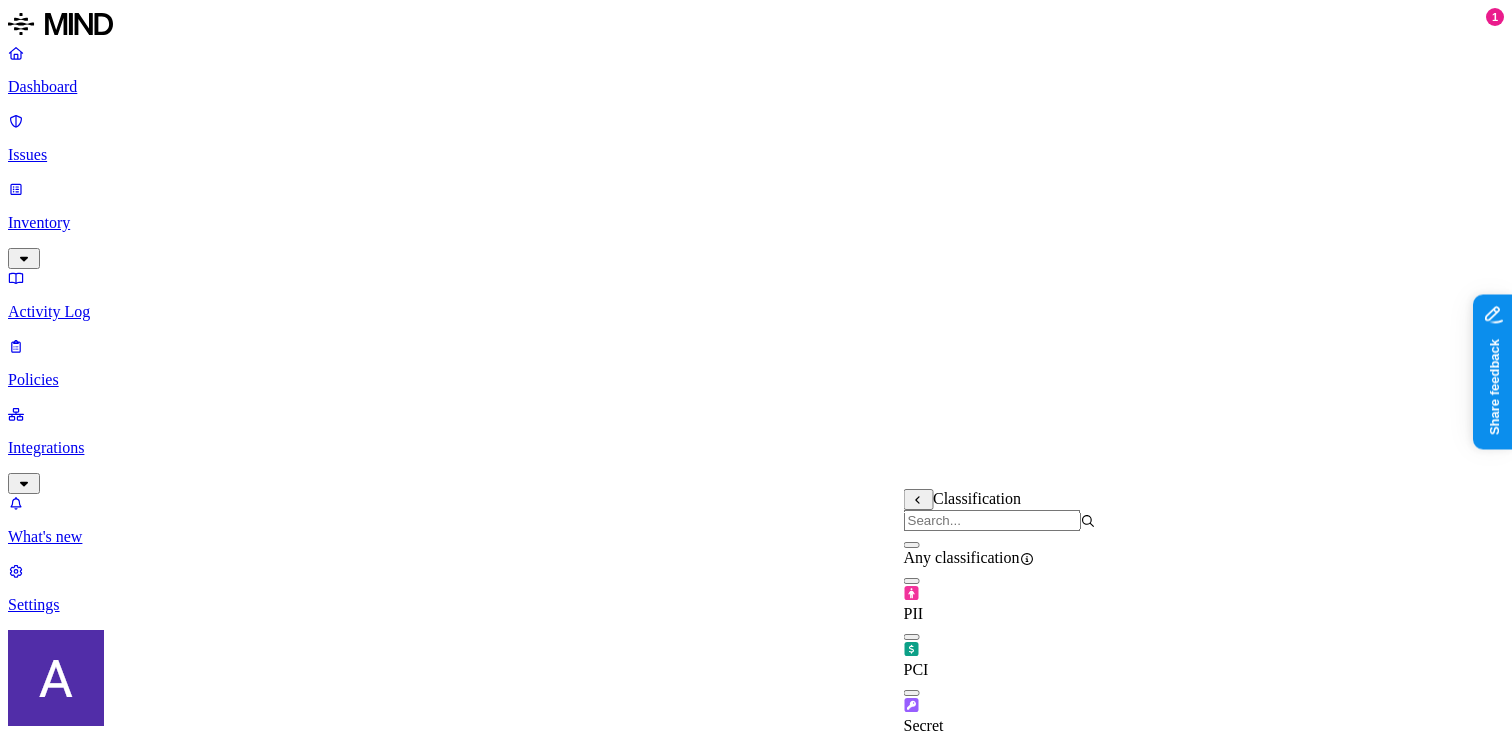 click on "PII" at bounding box center [1000, 604] 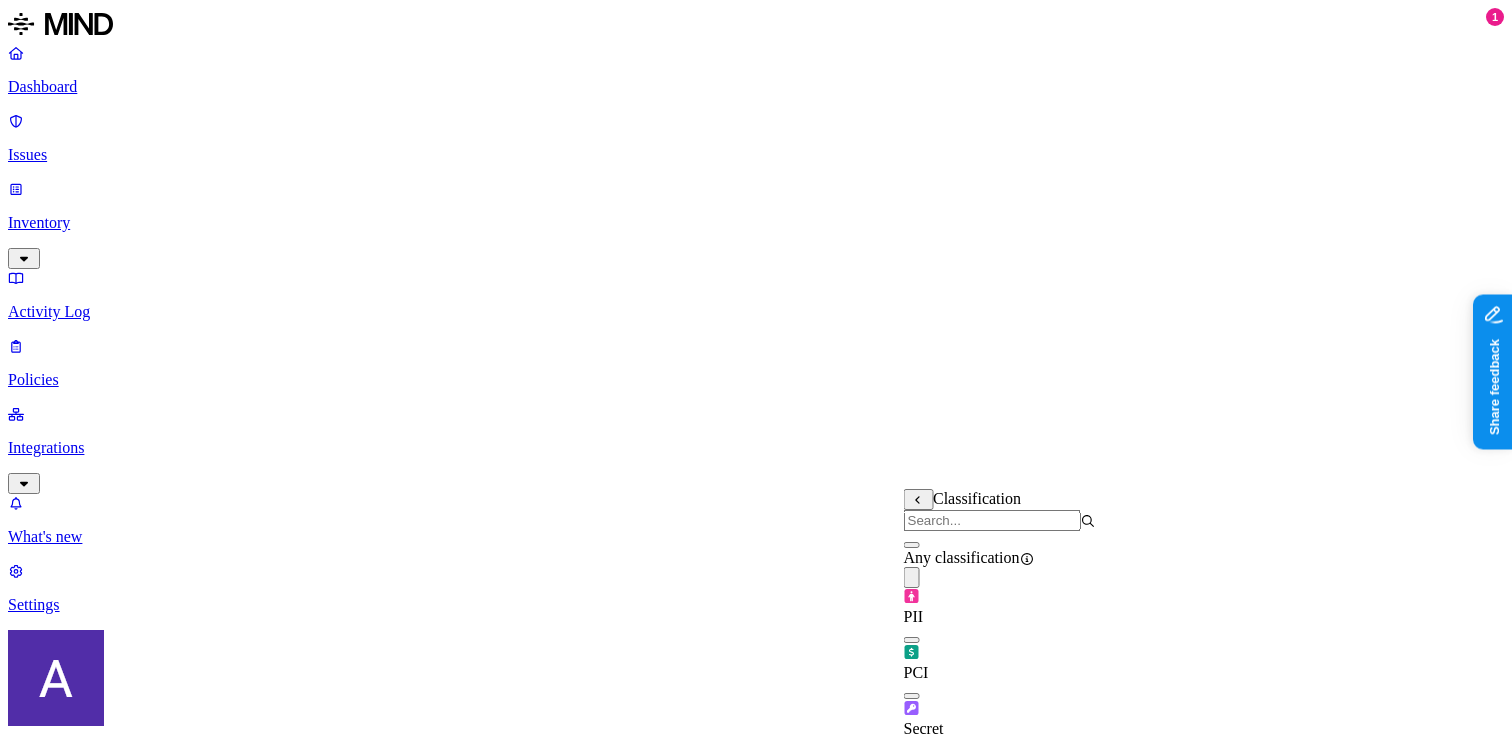 click on "Any classification" at bounding box center (962, 557) 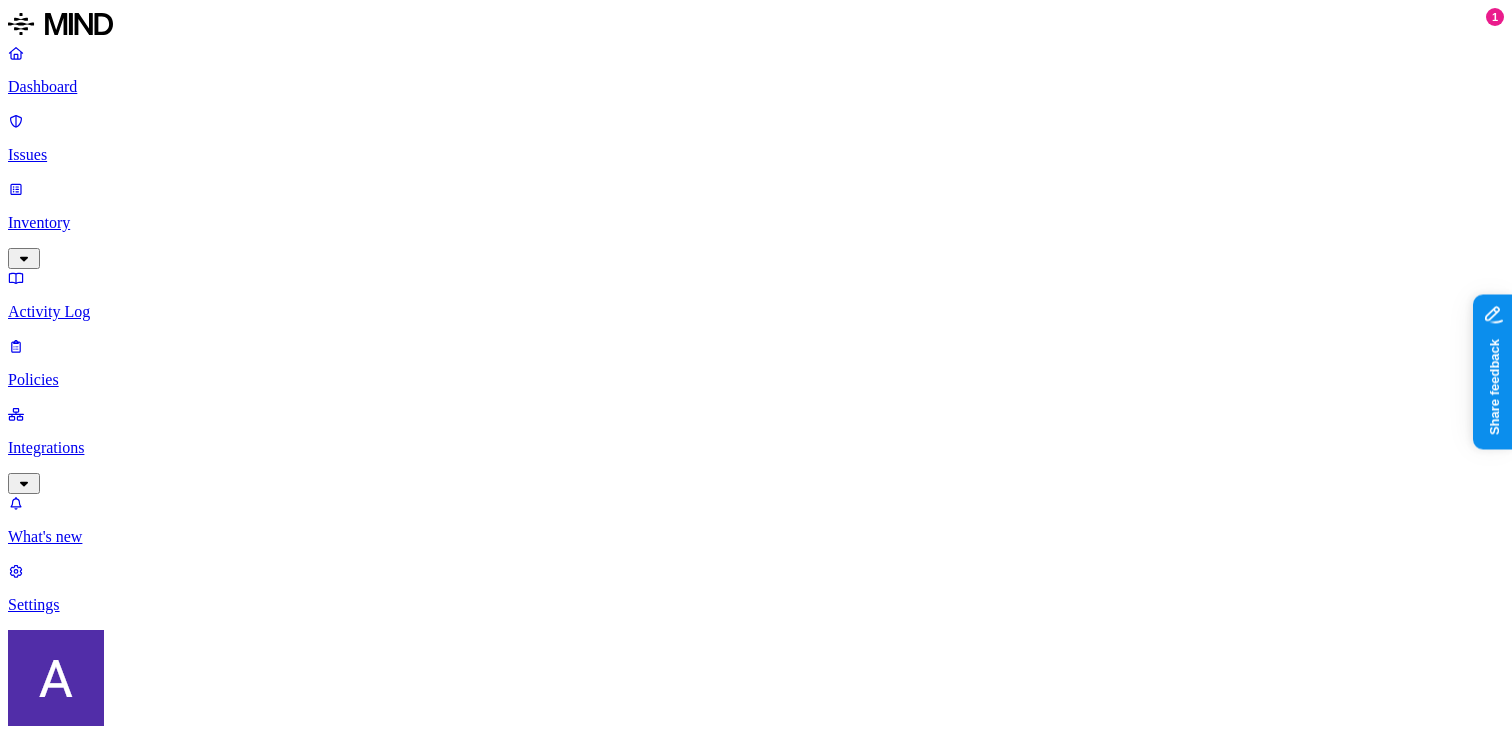 click on "New policy Policy name   Severity Select severity Low Medium High Critical   Description (Optional) Policy type Exfiltration Prevent sensitive data uploads Endpoint Exposure Detect sensitive data exposure Cloud Condition Define the data attributes, exfiltration destinations, and users that should trigger the policy.  By default, the policy will be triggered by any data uploaded to any destination by any user. For more details on condition guidelines, please refer to the   documentation DATA WHERE Classification is any of PCI, PII, Secret OR Classification is Any classification UPLOAD Anywhere BY USER Anyone Action Default action Default action for all users and groups who violate the policy. Block with override BlockDeny all uploads. Block with overrideDeny all uploads with an option to upload anyway. MonitorAllow uploads and create a new issue. AllowAllow all uploads. Exceptions You can add exceptions for specific users or groups. Exceptions are evaluated from the top. Add Exception Notifications Method" at bounding box center [756, 1557] 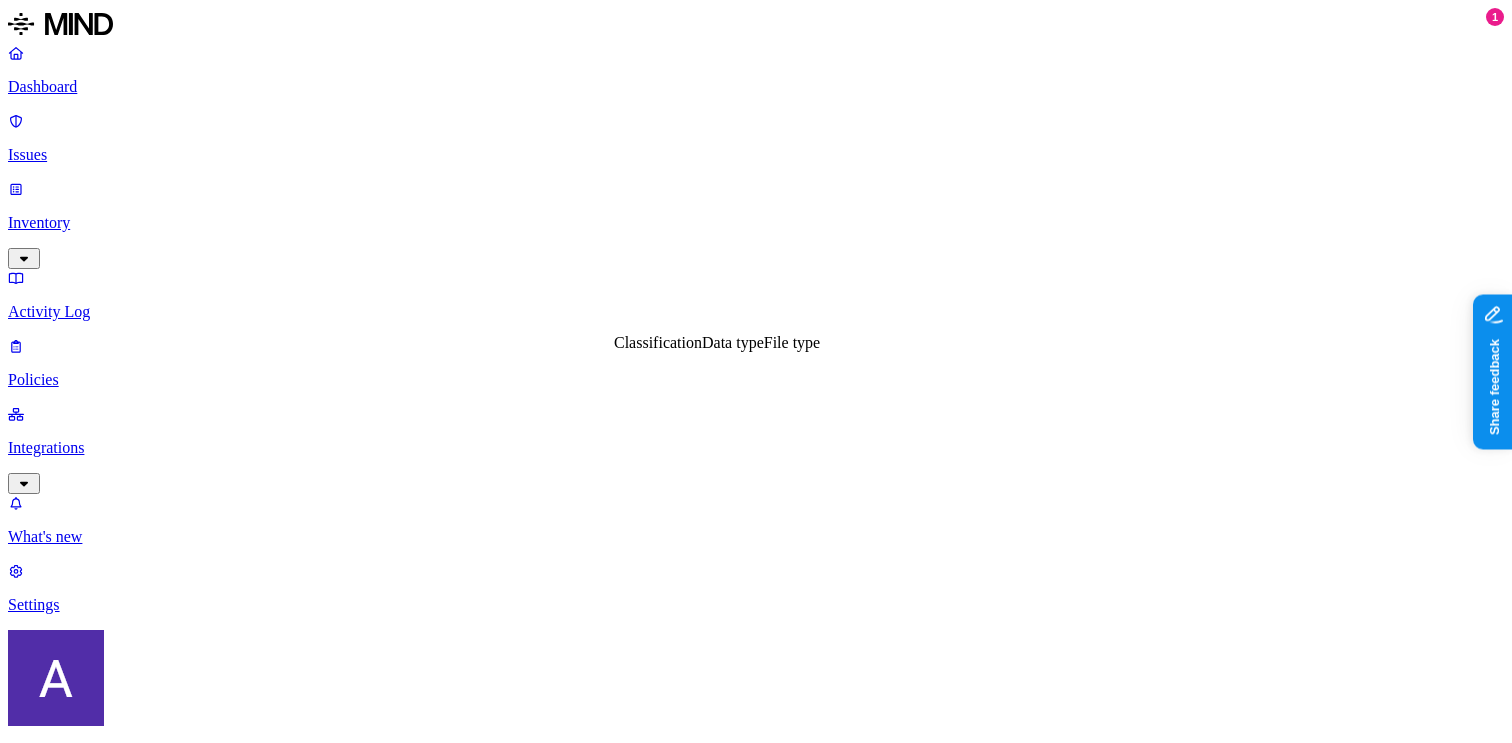 click on "Data type" at bounding box center [733, 342] 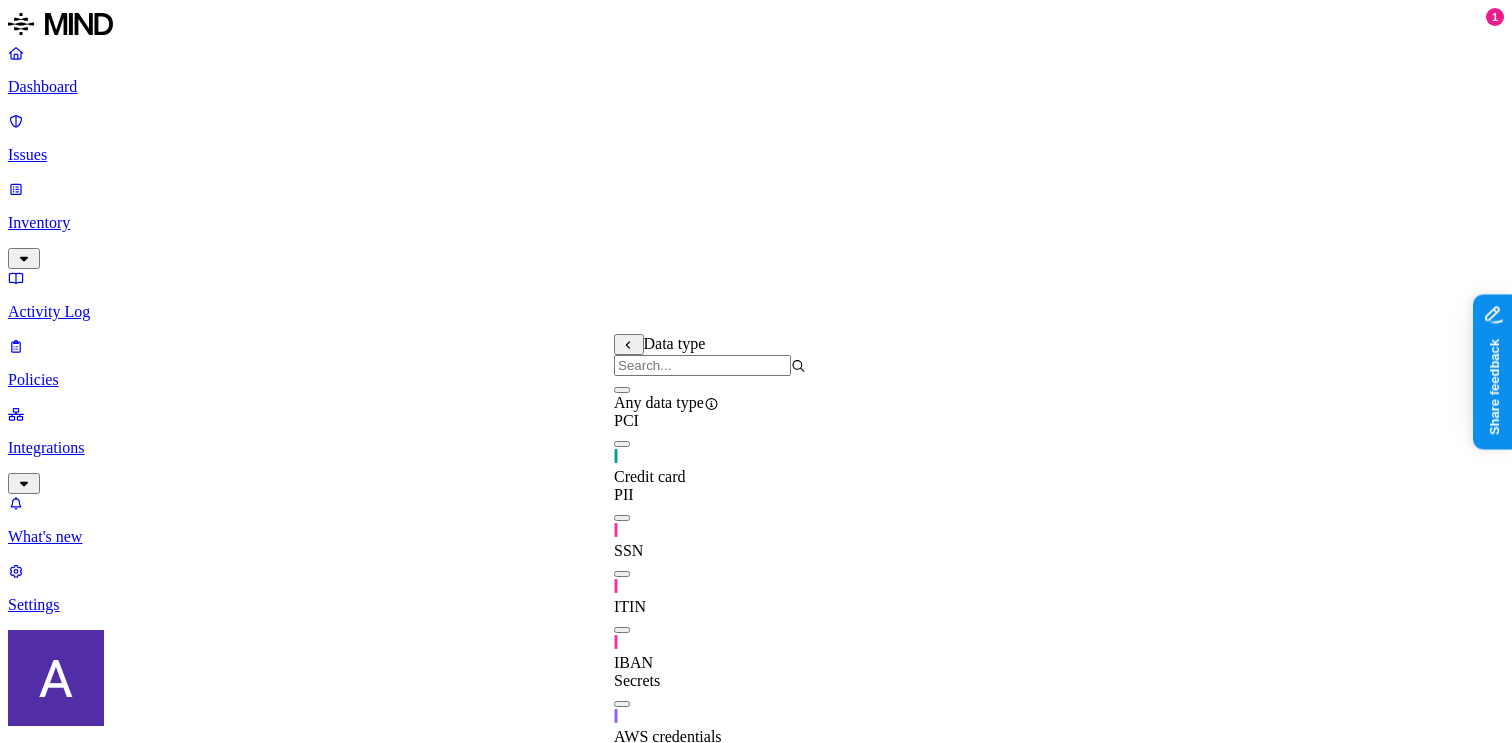 click on "SSN" at bounding box center (710, 532) 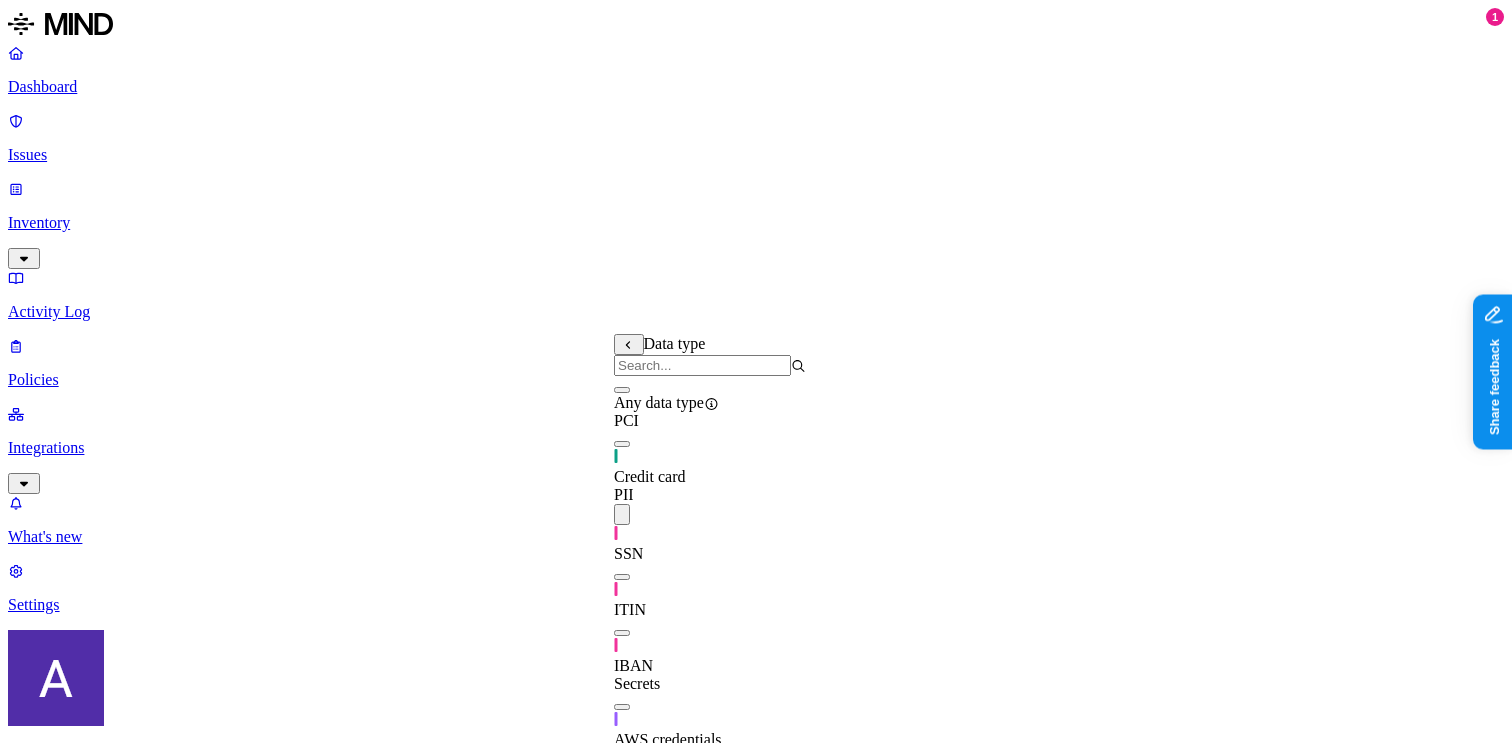 click on "Dashboard Issues Inventory Activity Log Policies Integrations What's new 1 Settings [NAME] ACME New policy Policy name   Severity Select severity Low Medium High Critical   Description (Optional) Policy type Exfiltration Prevent sensitive data uploads Endpoint Exposure Detect sensitive data exposure Cloud Condition Define the data attributes, exfiltration destinations, and users that should trigger the policy.  By default, the policy will be triggered by any data uploaded to any destination by any user. For more details on condition guidelines, please refer to the   documentation DATA Any UPLOAD Anywhere BY USER Anyone Action Default action Default action for all users and groups who violate the policy. Block with override BlockDeny all uploads. Block with overrideDeny all uploads with an option to upload anyway. MonitorAllow uploads and create a new issue. AllowAllow all uploads. Exceptions You can add exceptions for specific users or groups. Exceptions are evaluated from the top. Add Exception Method" at bounding box center [756, 1049] 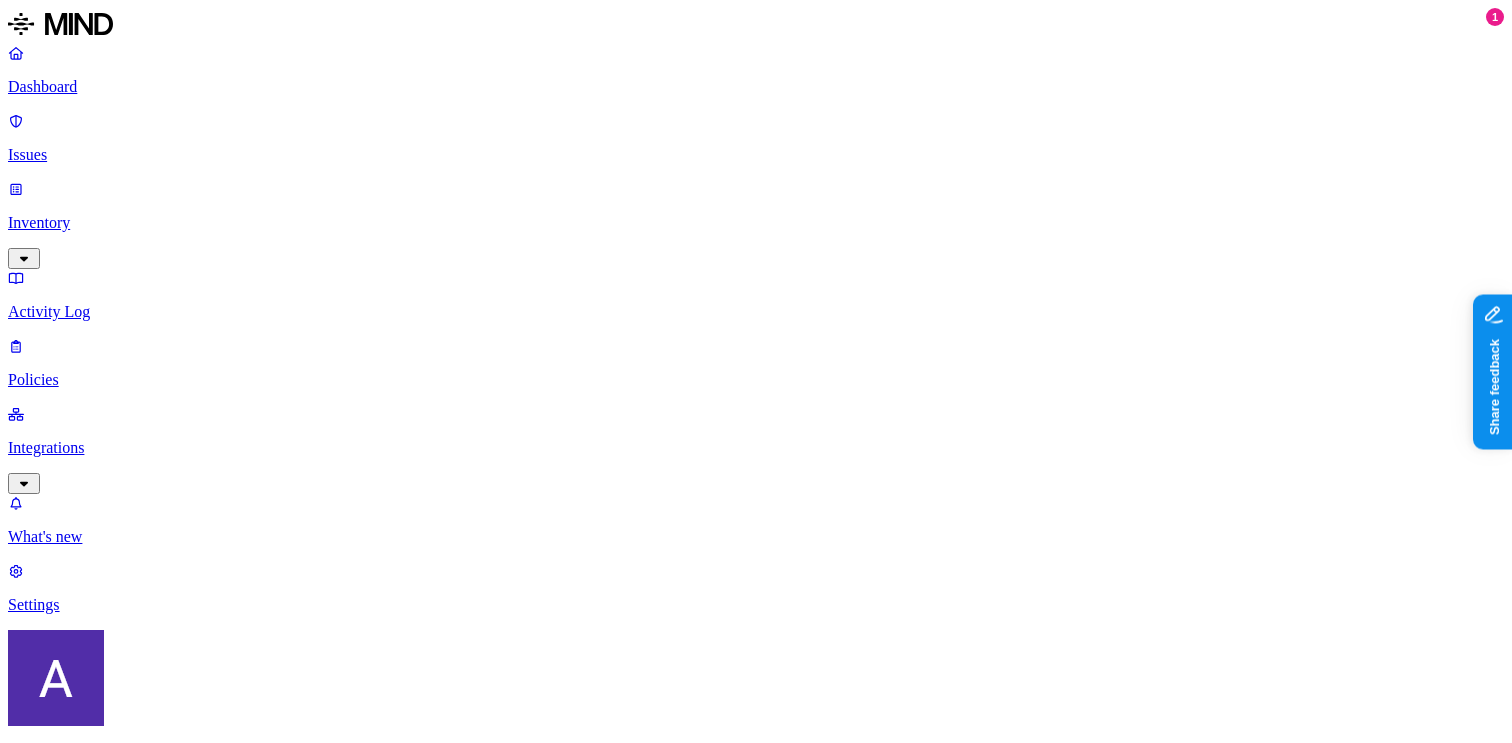 click on "DATA WHERE Data type is any of [CREDIT CARD], [SSN] UPLOAD Anywhere BY USER Anyone" at bounding box center [756, 1571] 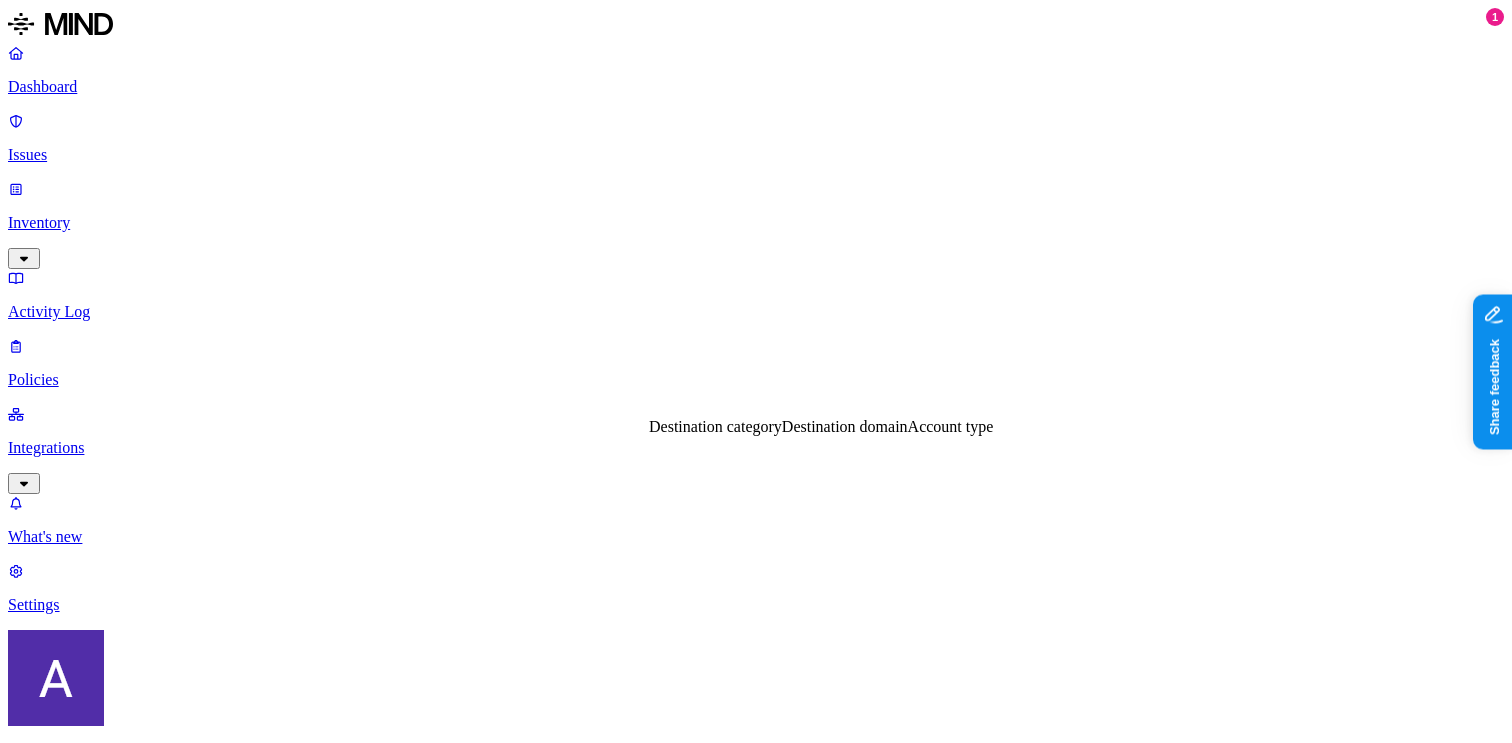 click on "Destination domain" at bounding box center (845, 426) 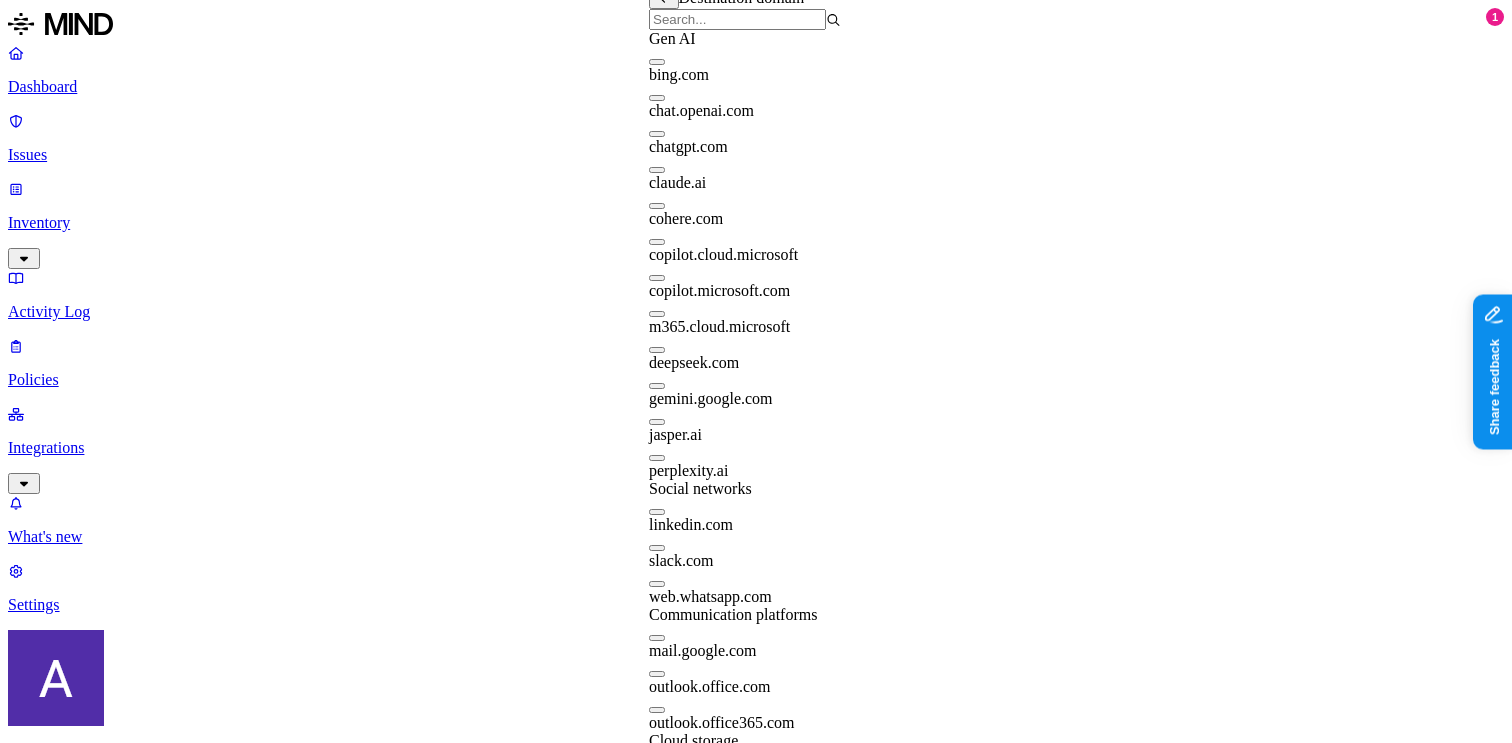 scroll, scrollTop: 0, scrollLeft: 0, axis: both 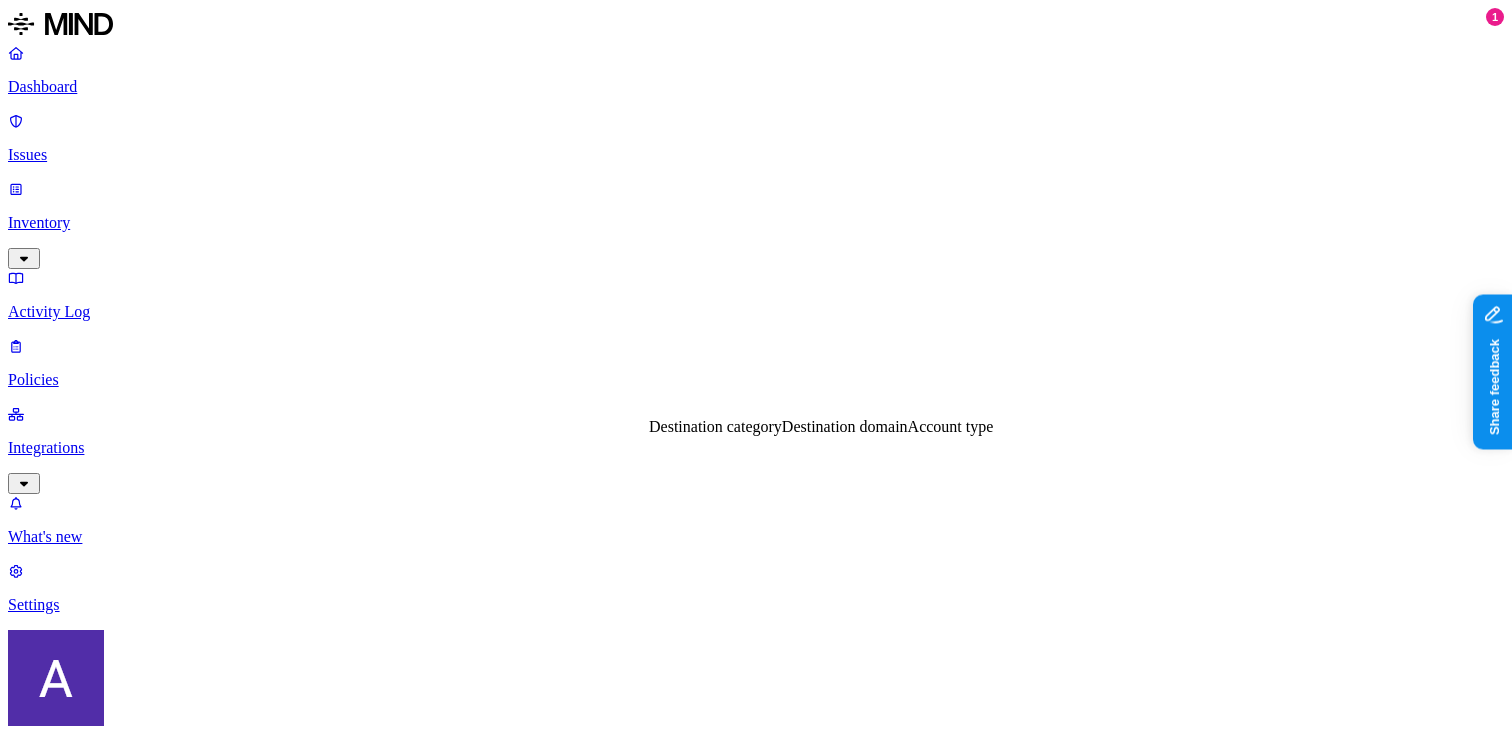 click on "New policy Policy name   Severity Select severity Low Medium High Critical   Description (Optional) Policy type Exfiltration Prevent sensitive data uploads Endpoint Exposure Detect sensitive data exposure Cloud Condition Define the data attributes, exfiltration destinations, and users that should trigger the policy.  By default, the policy will be triggered by any data uploaded to any destination by any user. For more details on condition guidelines, please refer to the   documentation DATA WHERE Data type is any of [CREDIT CARD], [SSN] UPLOAD Anywhere BY USER Anyone Action Default action Default action for all users and groups who violate the policy. Block with override BlockDeny all uploads. Block with overrideDeny all uploads with an option to upload anyway. MonitorAllow uploads and create a new issue. AllowAllow all uploads. Exceptions You can add exceptions for specific users or groups. Exceptions are evaluated from the top. Add Exception Notifications Method None None Maya Raz prod-164.westus dadaa" at bounding box center [756, 1510] 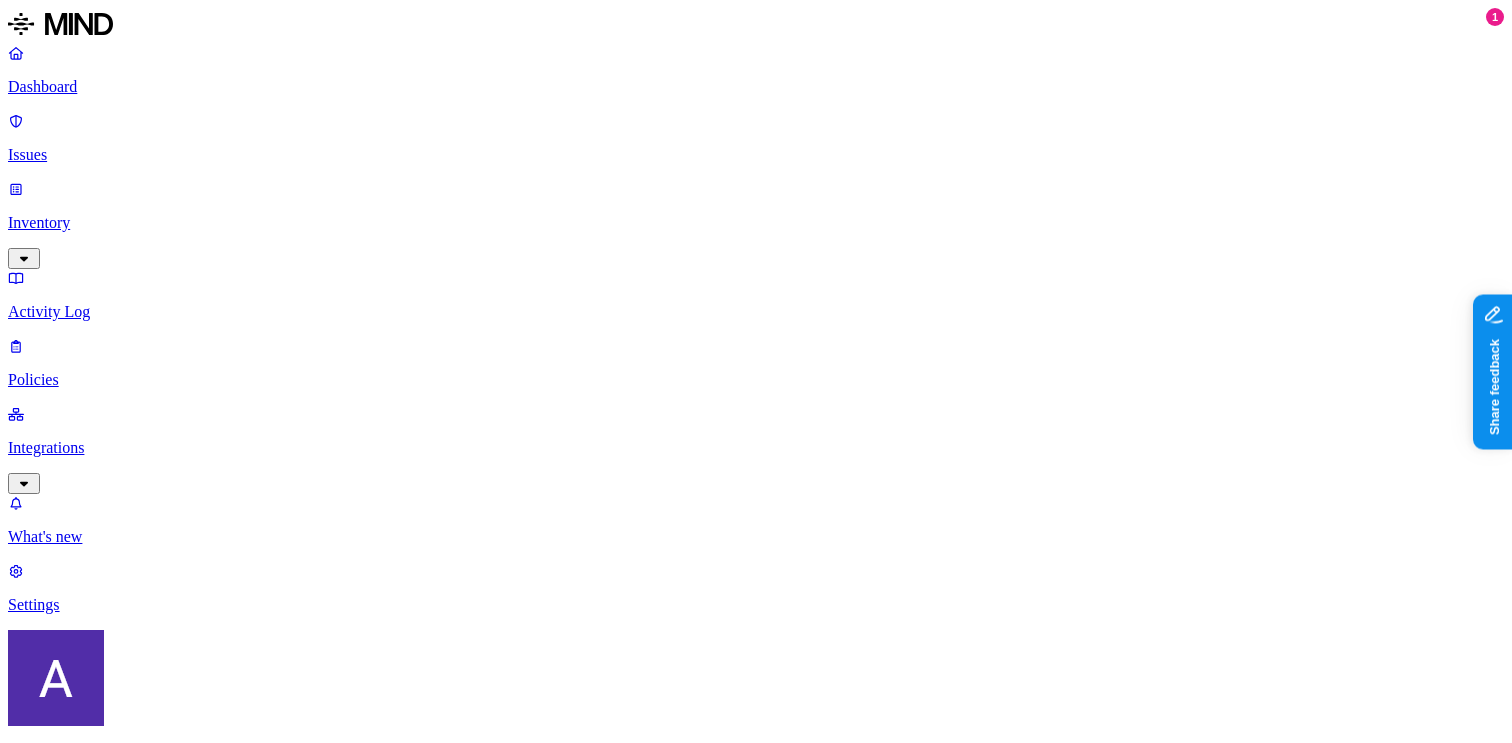 click on "Integrations" at bounding box center [756, 448] 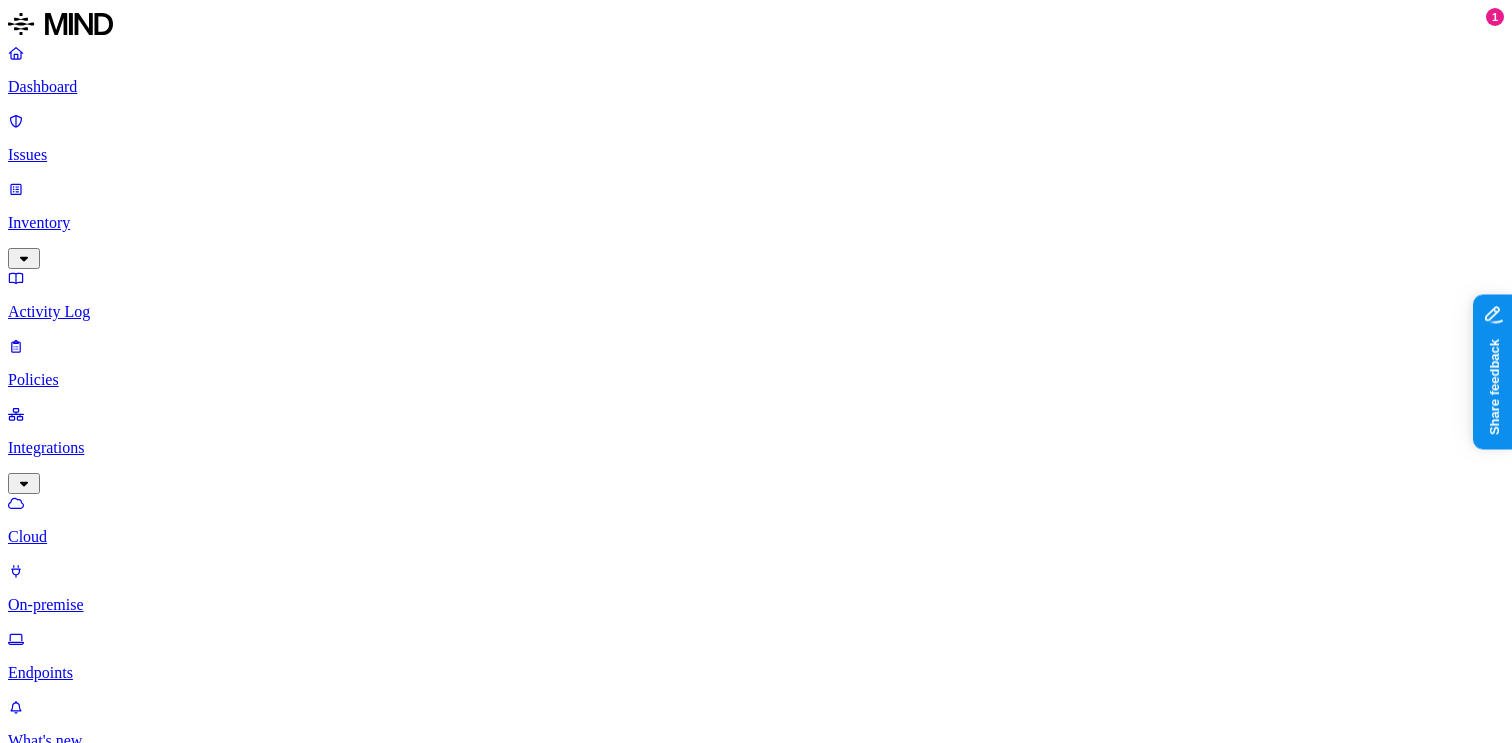 click on "Policies" at bounding box center [756, 380] 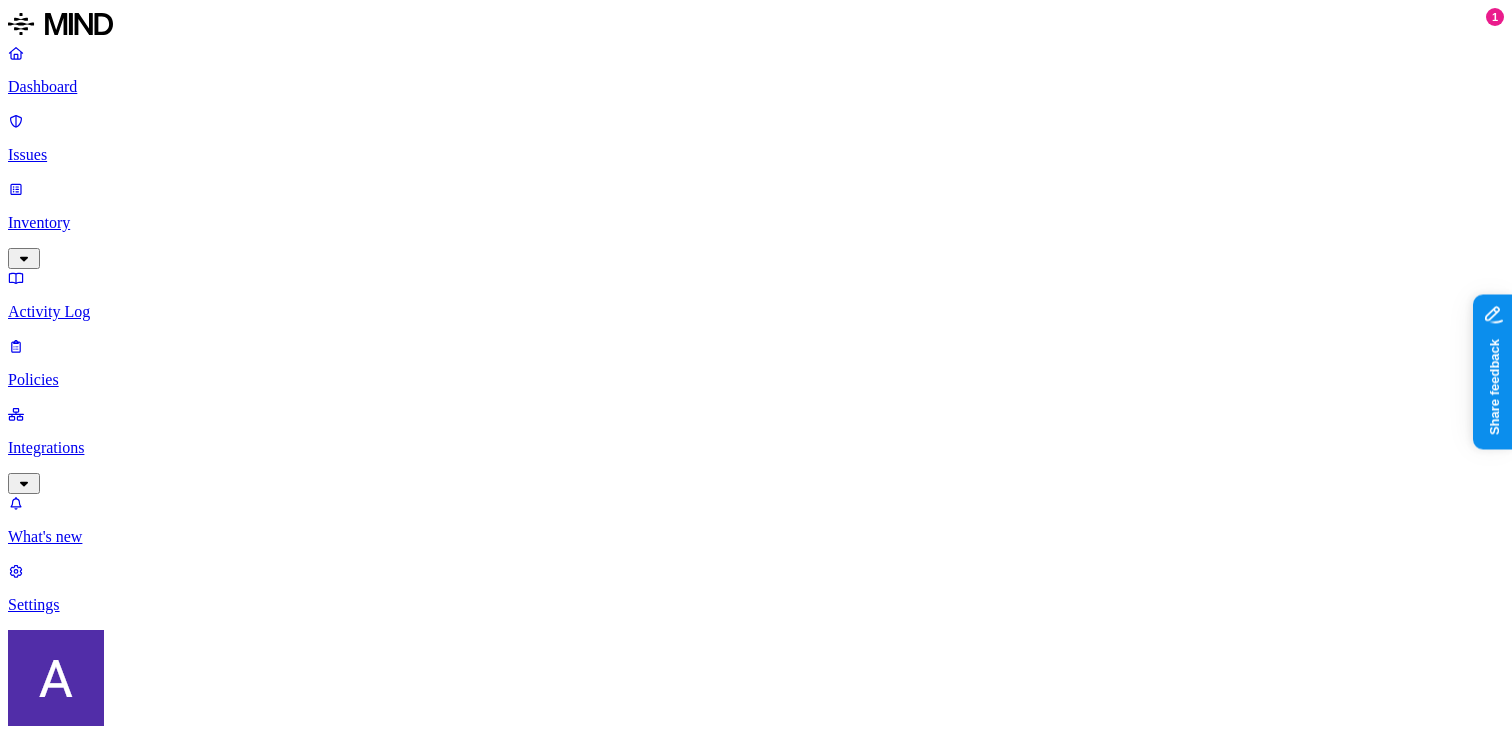 click on "Create Policy" at bounding box center (63, 912) 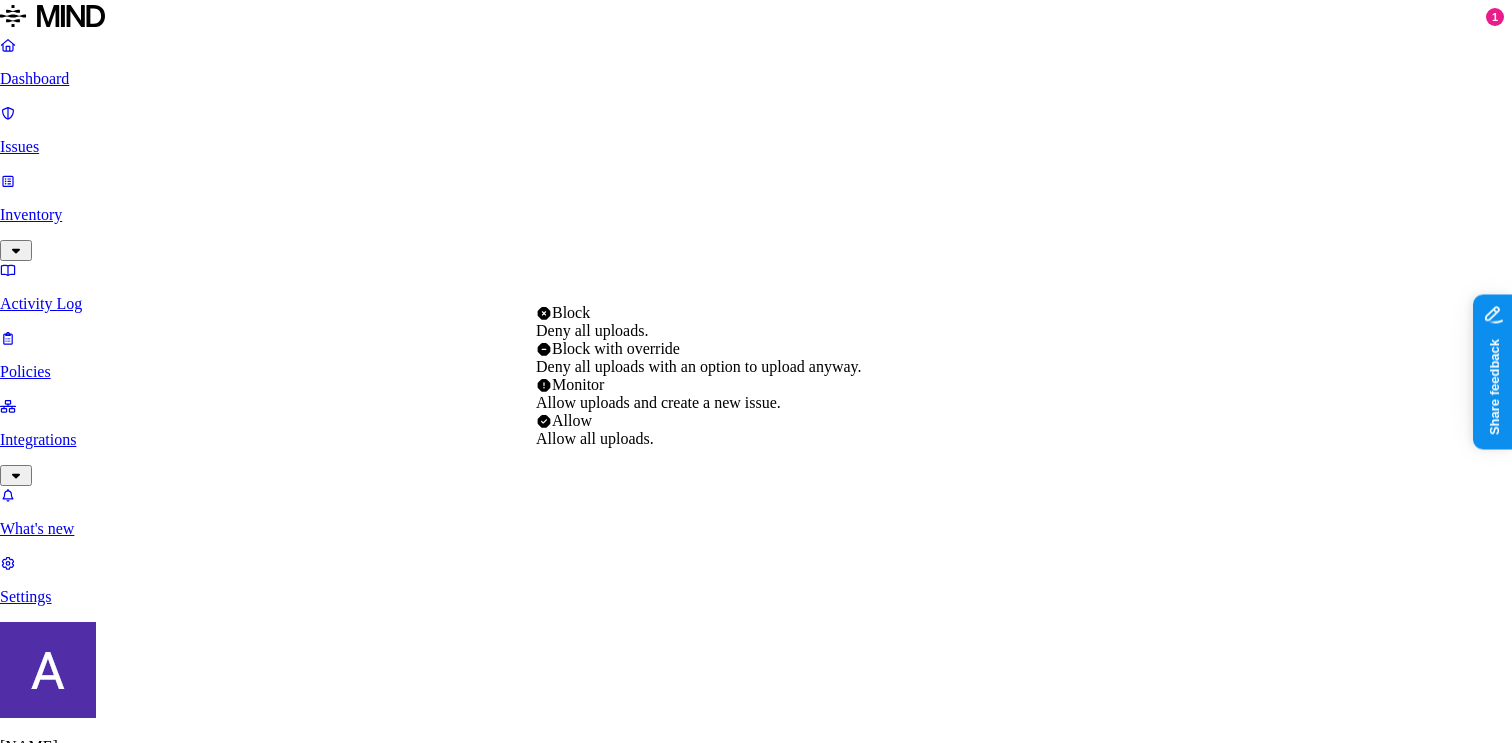 click on "Dashboard Issues Inventory Activity Log Policies Integrations What's new 1 Settings [NAME] ACME New policy Policy name   Severity Select severity Low Medium High Critical   Description (Optional) Policy type Exfiltration Prevent sensitive data uploads Endpoint Exposure Detect sensitive data exposure Cloud Condition Define the data attributes, exfiltration destinations, and users that should trigger the policy.  By default, the policy will be triggered by any data uploaded to any destination by any user. For more details on condition guidelines, please refer to the   documentation DATA Any UPLOAD Anywhere BY USER Anyone Action Default action Default action for all users and groups who violate the policy. Block with override BlockDeny all uploads. Block with overrideDeny all uploads with an option to upload anyway. MonitorAllow uploads and create a new issue. AllowAllow all uploads. Exceptions You can add exceptions for specific users or groups. Exceptions are evaluated from the top. None" at bounding box center (756, 1049) 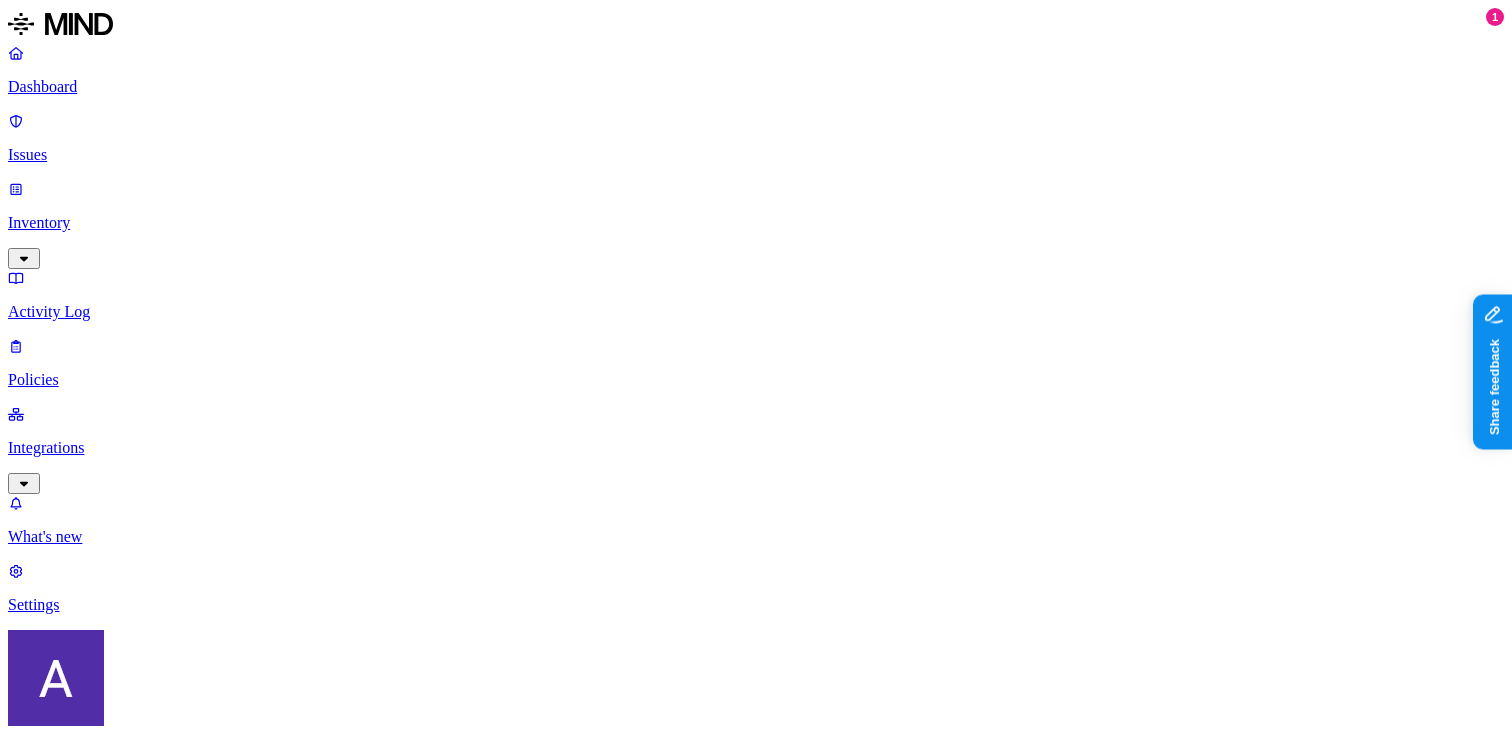scroll, scrollTop: 821, scrollLeft: 0, axis: vertical 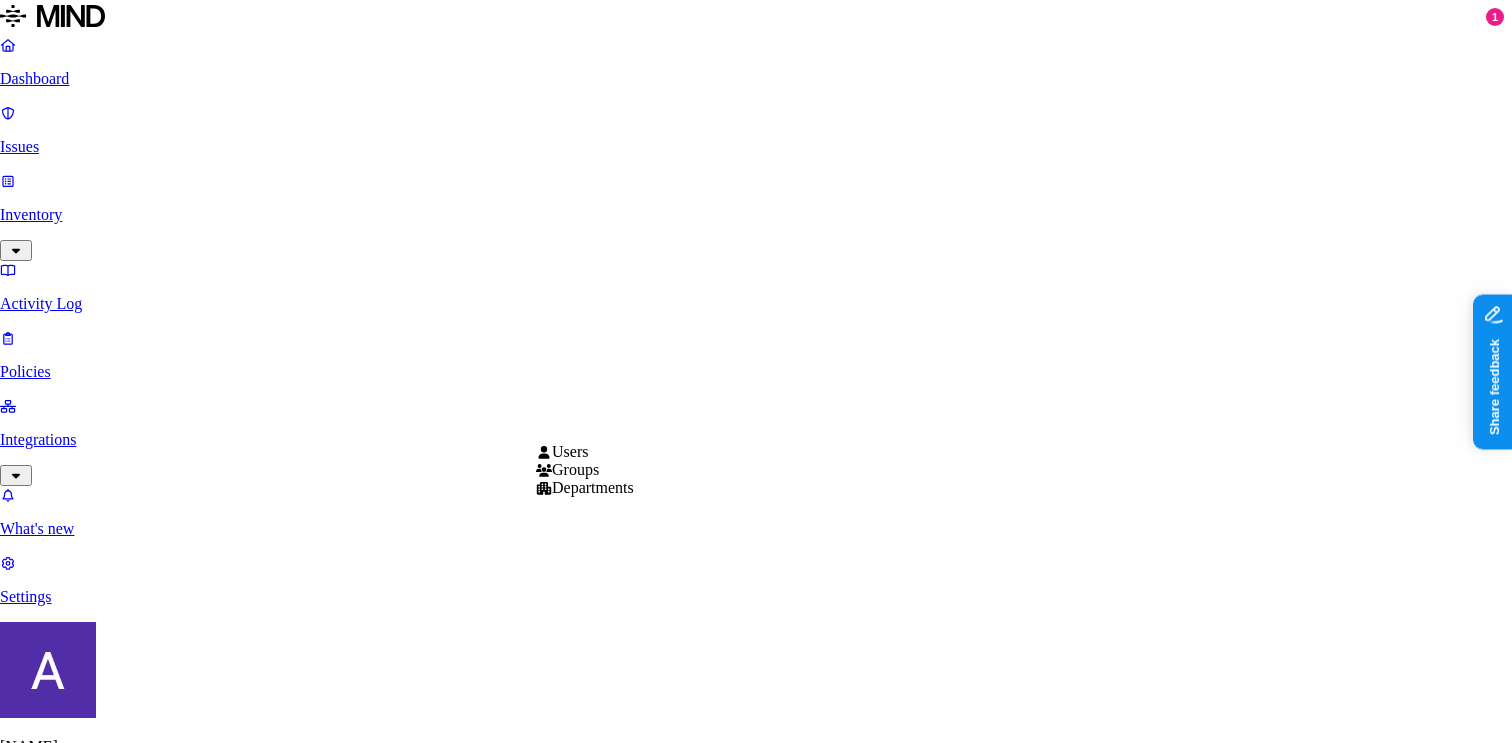 click on "Dashboard Issues Inventory Activity Log Policies Integrations What's new 1 Settings [NAME] ACME New policy Policy name   Severity Select severity Low Medium High Critical   Description (Optional) Policy type Exfiltration Prevent sensitive data uploads Endpoint Exposure Detect sensitive data exposure Cloud Condition Define the data attributes, exfiltration destinations, and users that should trigger the policy.  By default, the policy will be triggered by any data uploaded to any destination by any user. For more details on condition guidelines, please refer to the   documentation DATA Any UPLOAD Anywhere BY USER Anyone Action Default action Default action for all users and groups who violate the policy. Block with override BlockDeny all uploads. Block with overrideDeny all uploads with an option to upload anyway. MonitorAllow uploads and create a new issue. AllowAllow all uploads. Exceptions You can add exceptions for specific users or groups. Exceptions are evaluated from the top. None" at bounding box center [756, 1091] 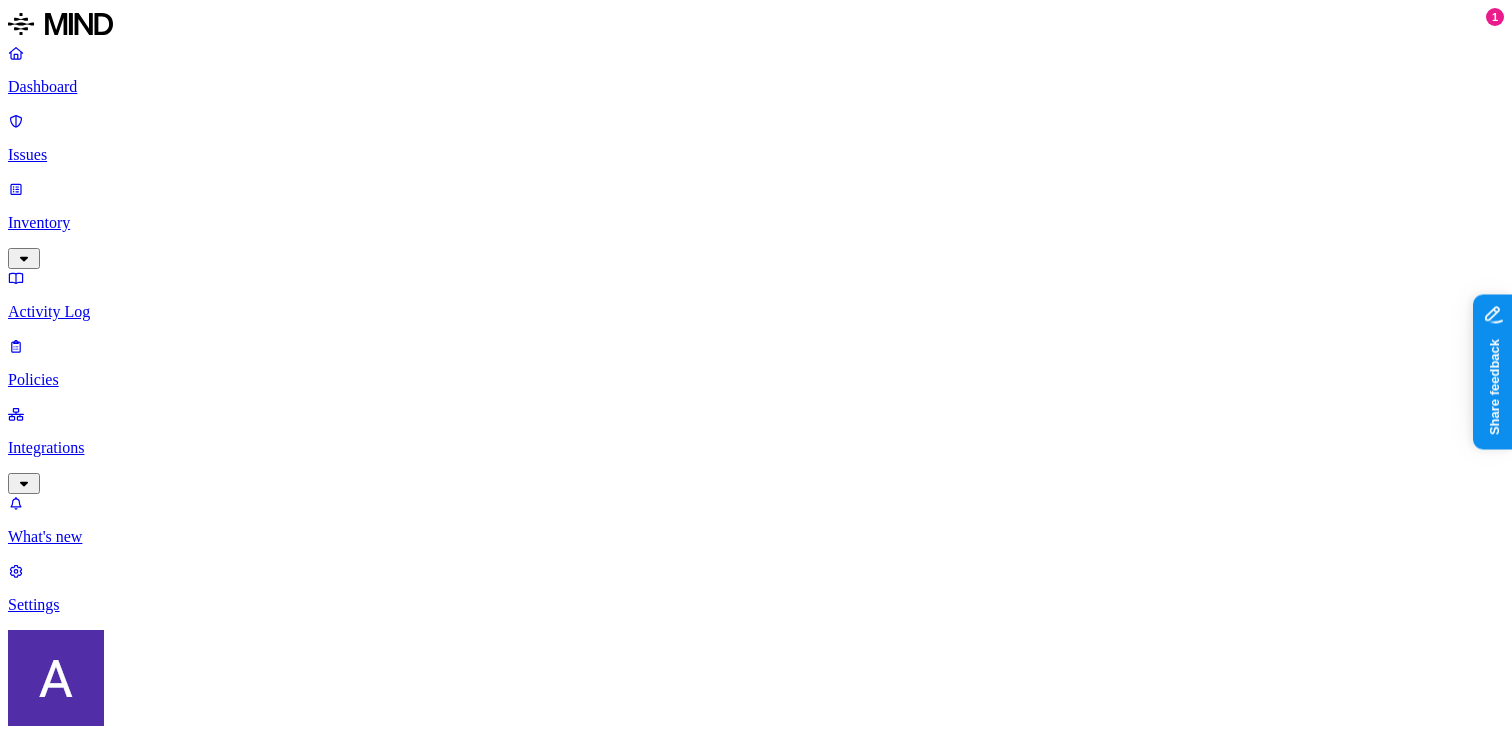 scroll, scrollTop: 0, scrollLeft: 0, axis: both 